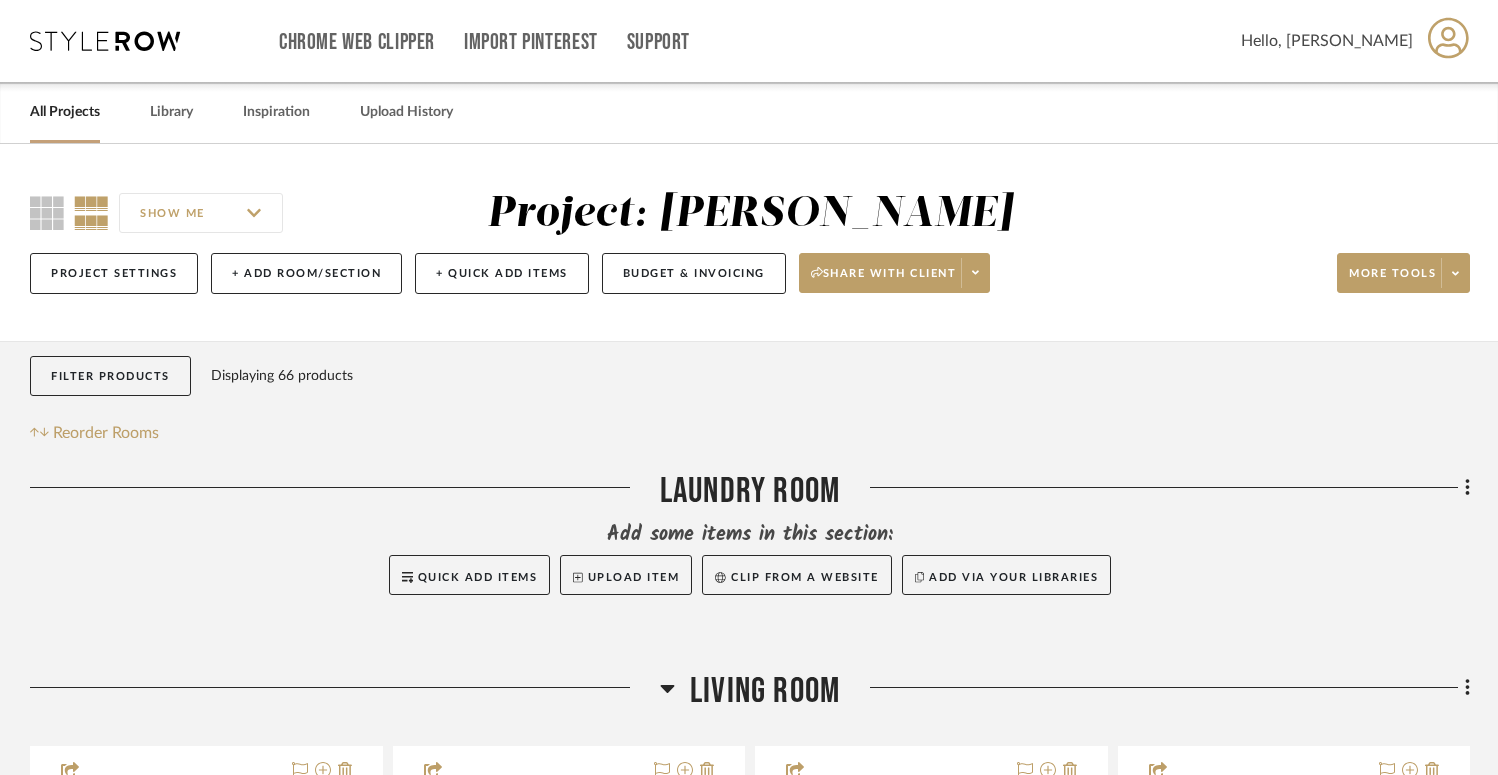 scroll, scrollTop: 0, scrollLeft: 0, axis: both 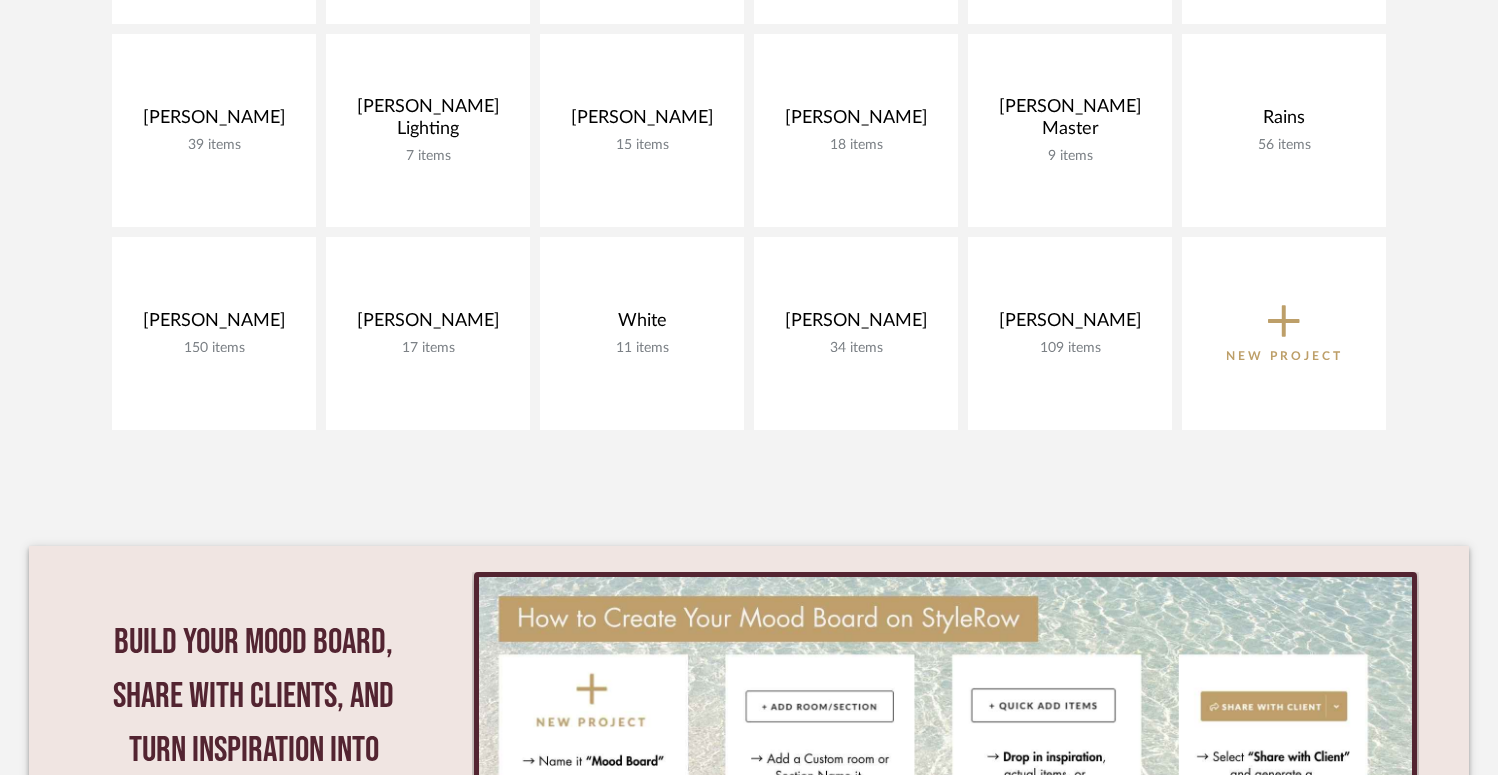 click 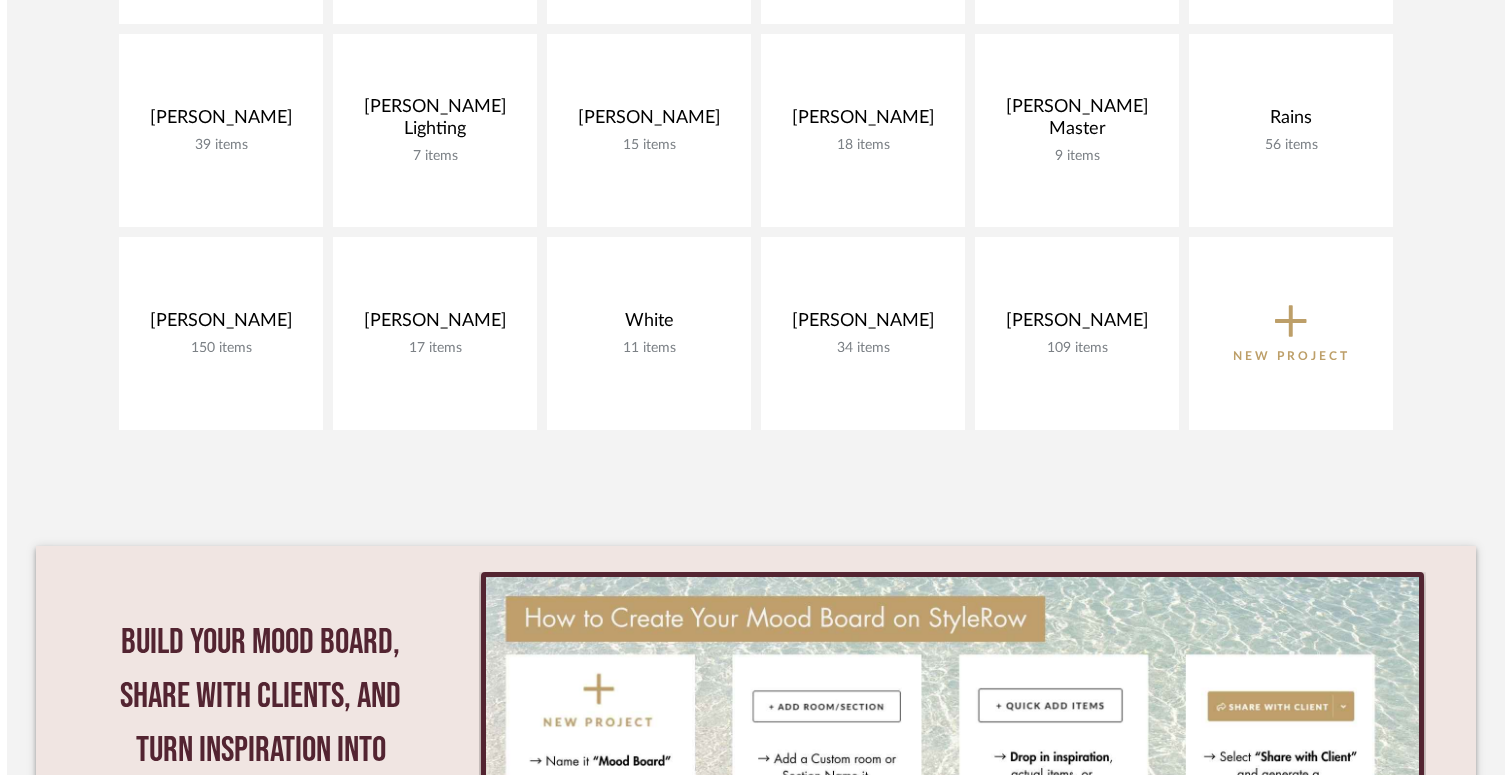 scroll, scrollTop: 0, scrollLeft: 0, axis: both 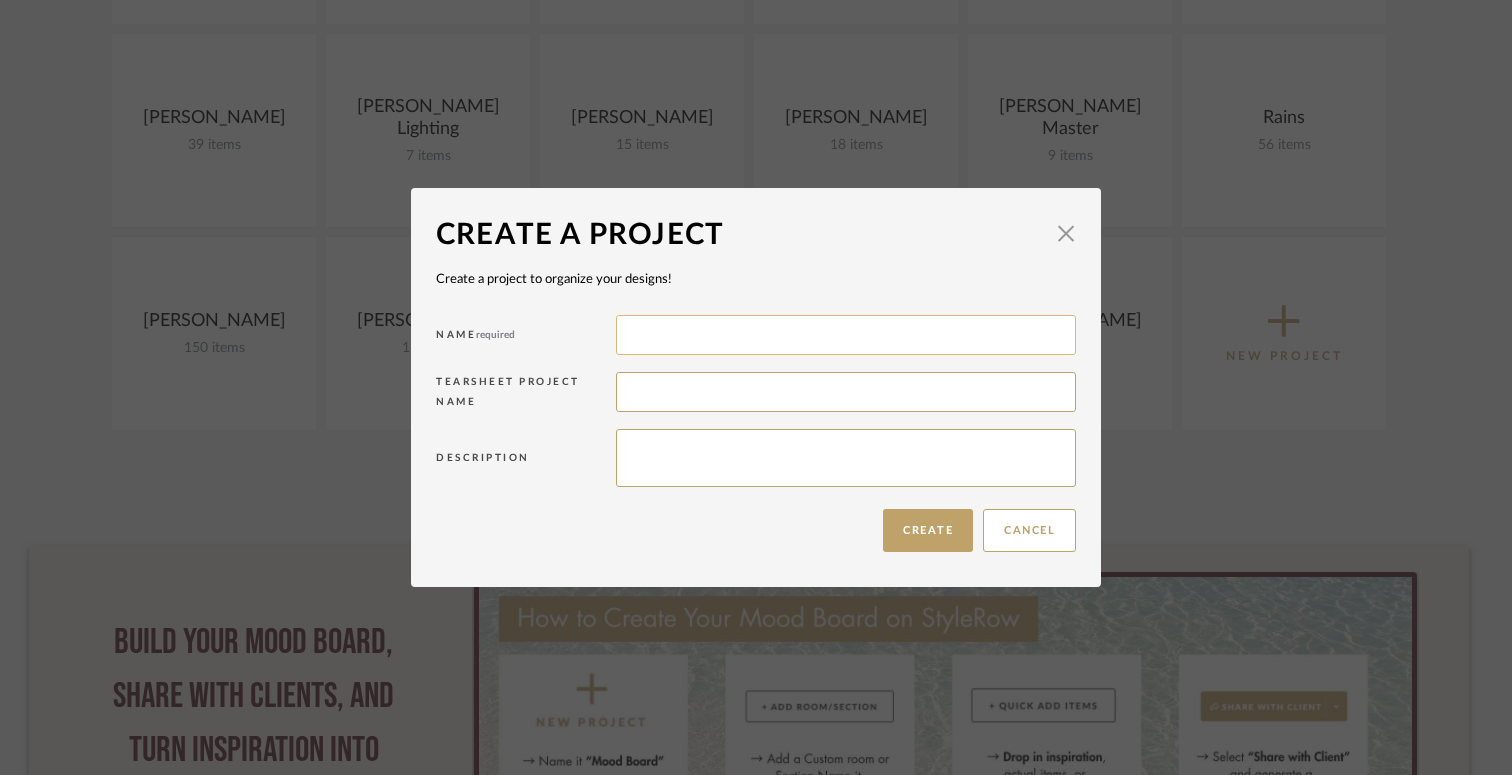 click at bounding box center [846, 335] 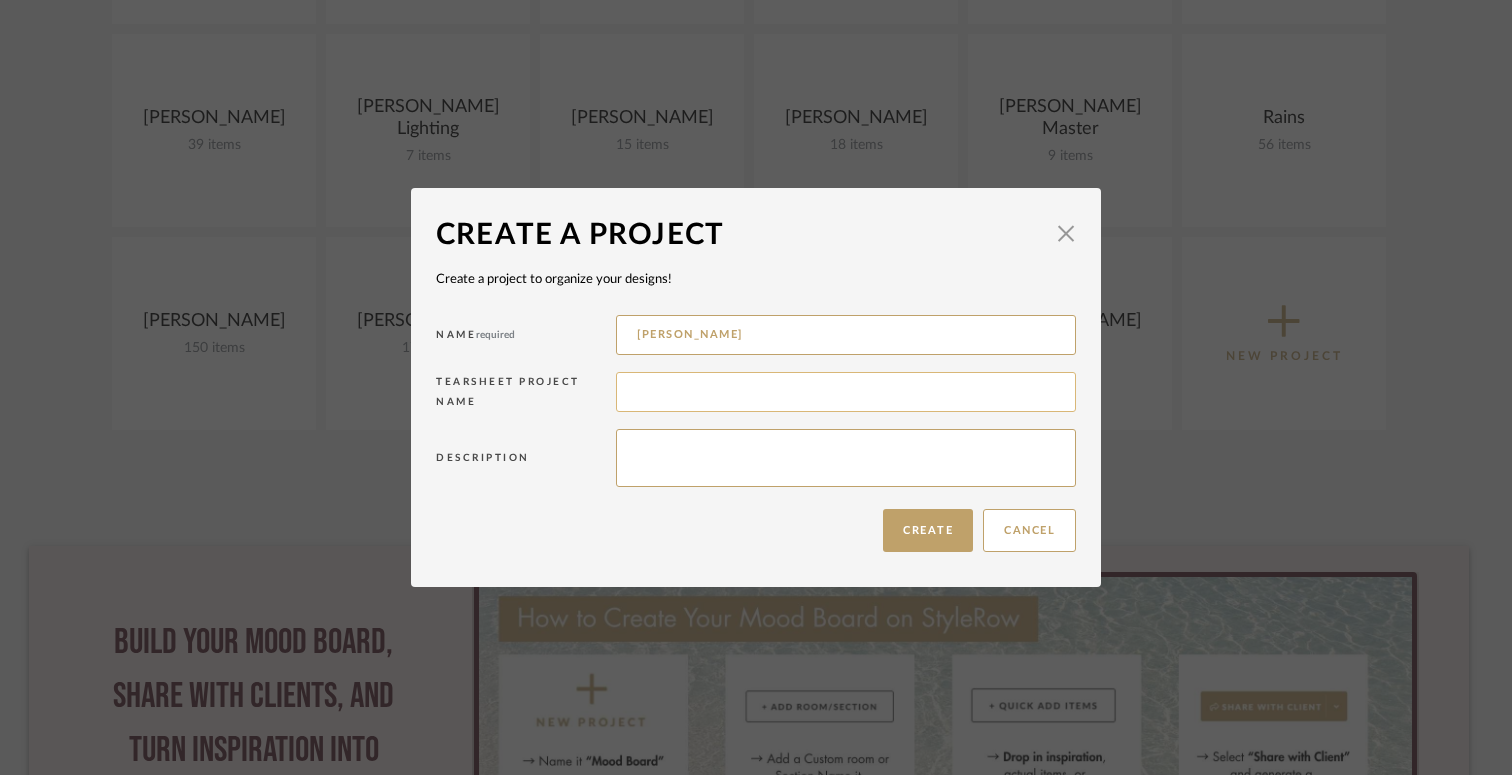 type on "[PERSON_NAME]" 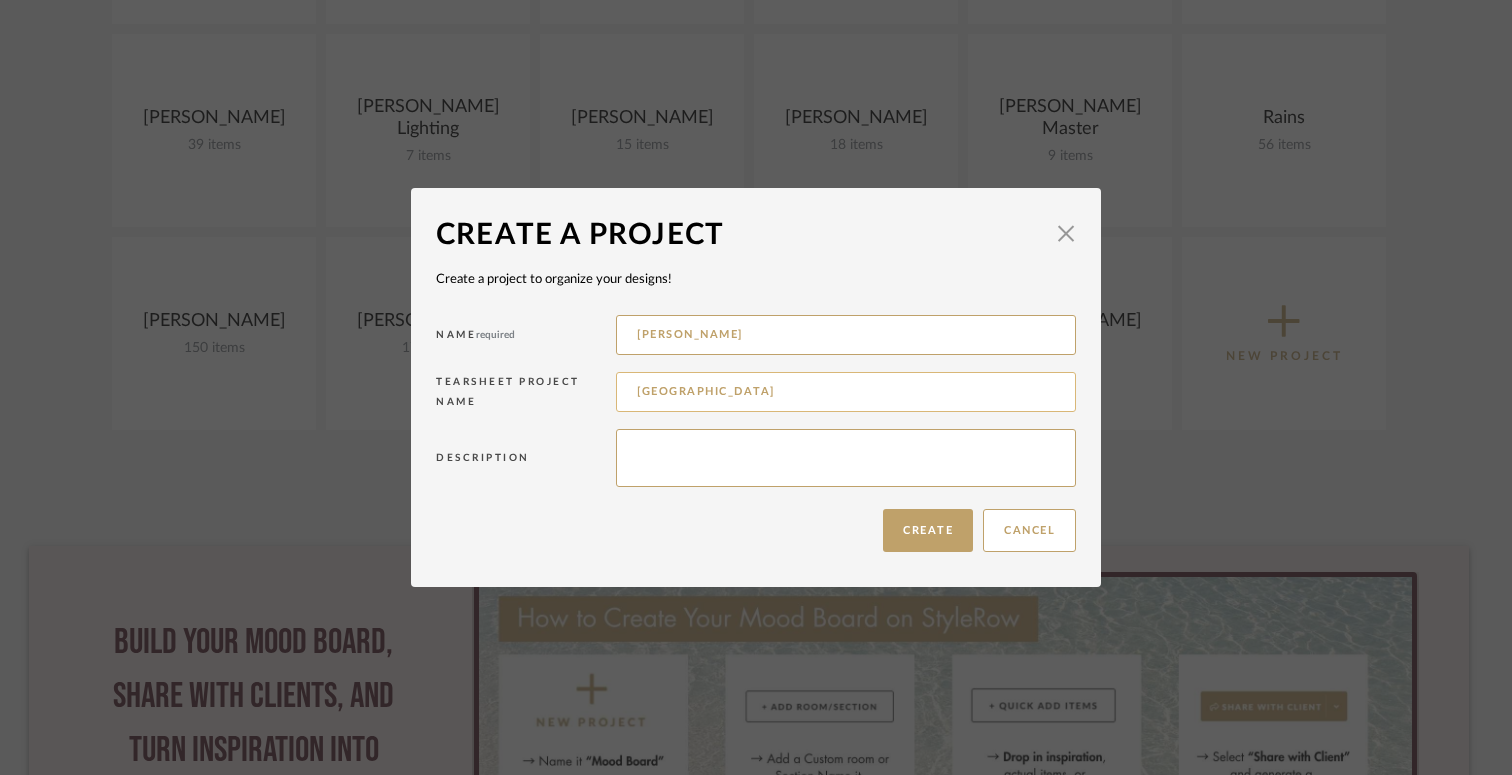 click on "[GEOGRAPHIC_DATA]" at bounding box center (846, 392) 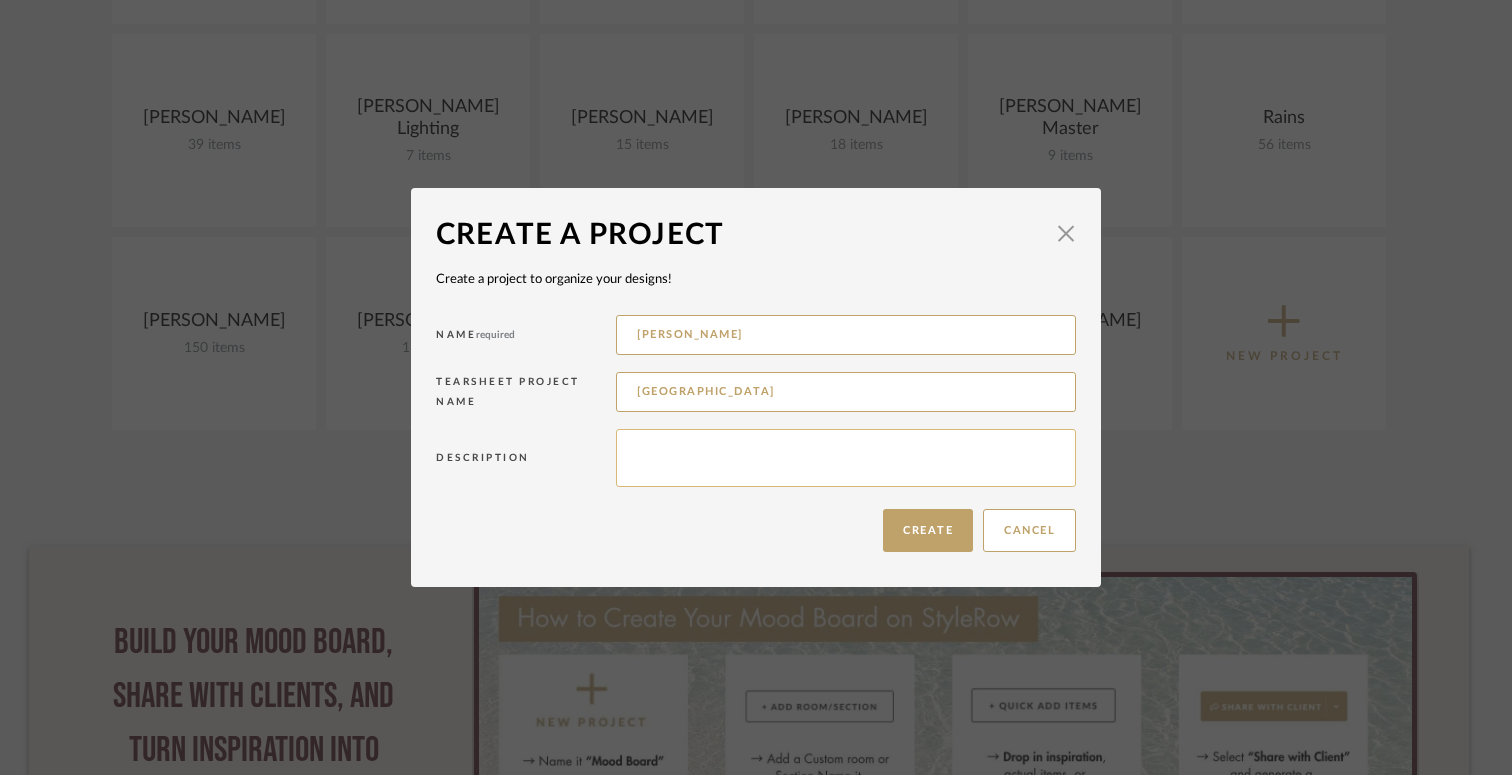 type on "[GEOGRAPHIC_DATA]" 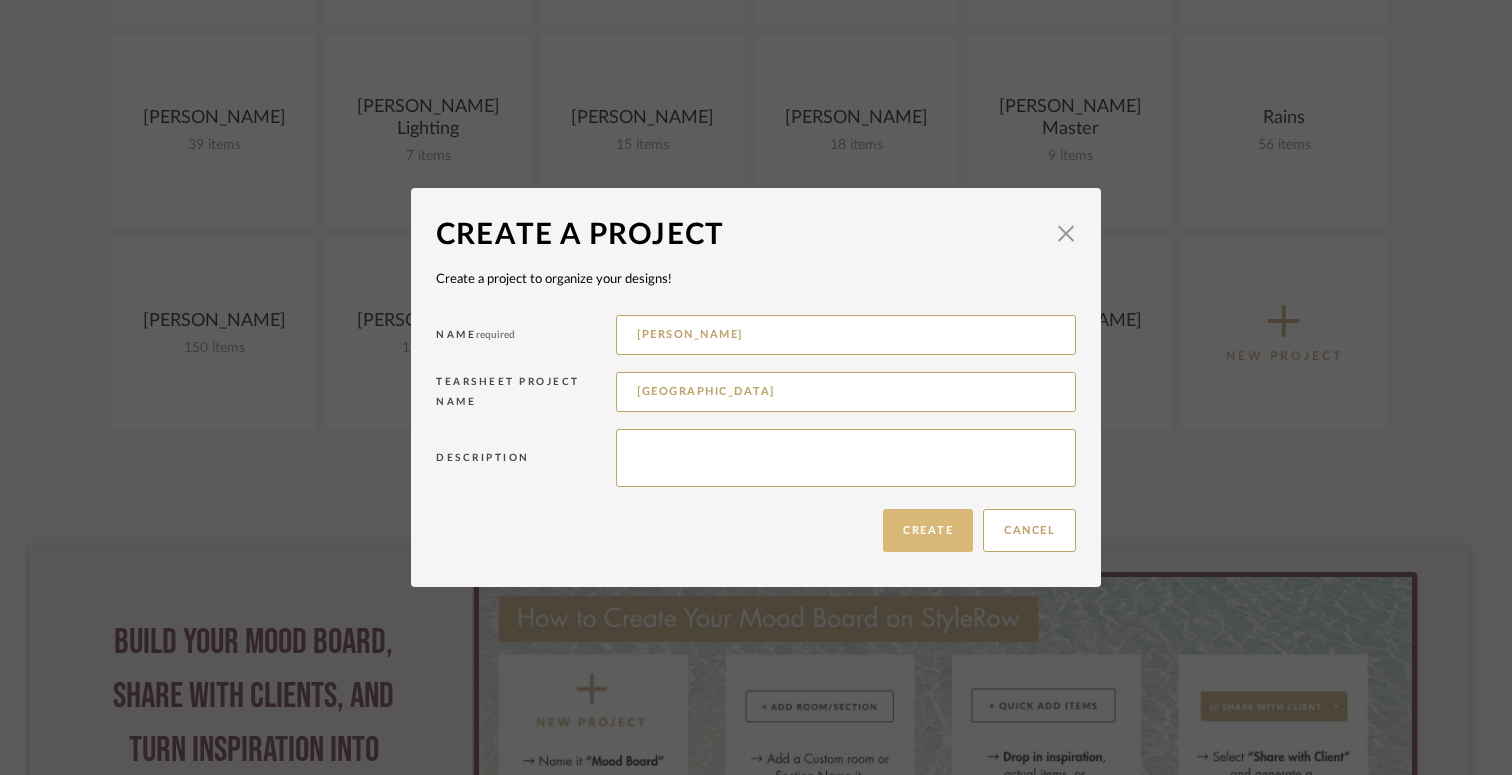 click on "Create" at bounding box center (928, 530) 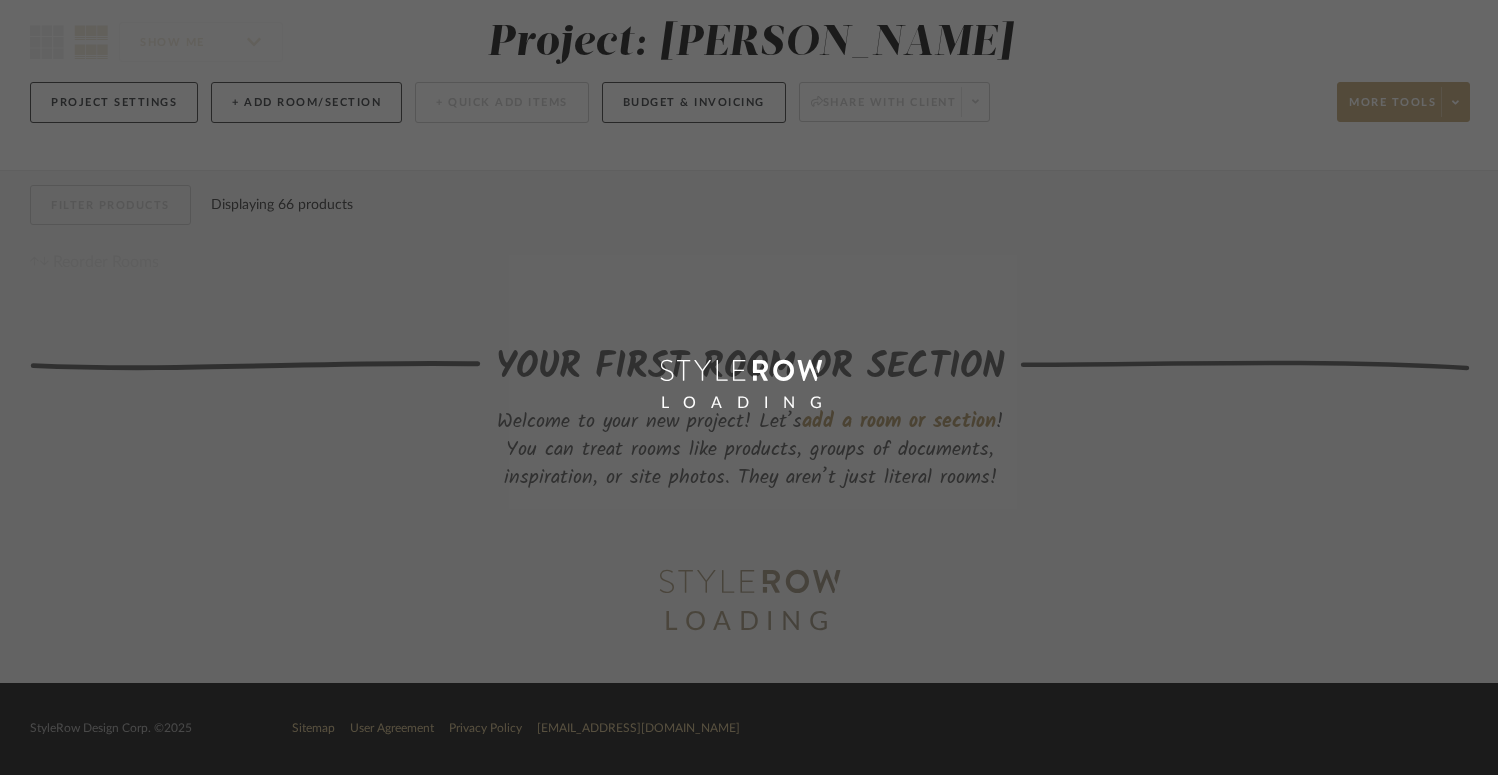 scroll, scrollTop: 124, scrollLeft: 0, axis: vertical 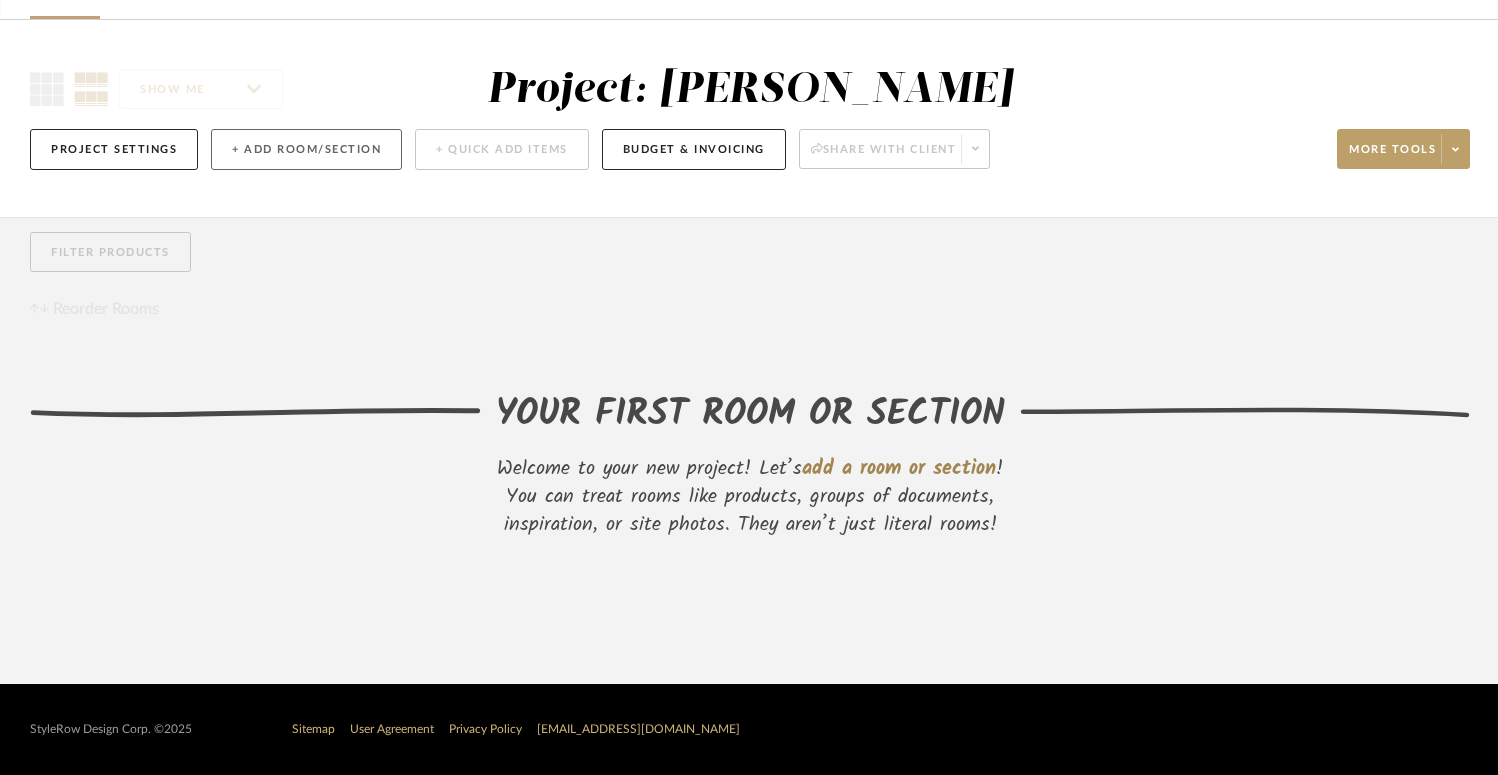click on "+ Add Room/Section" 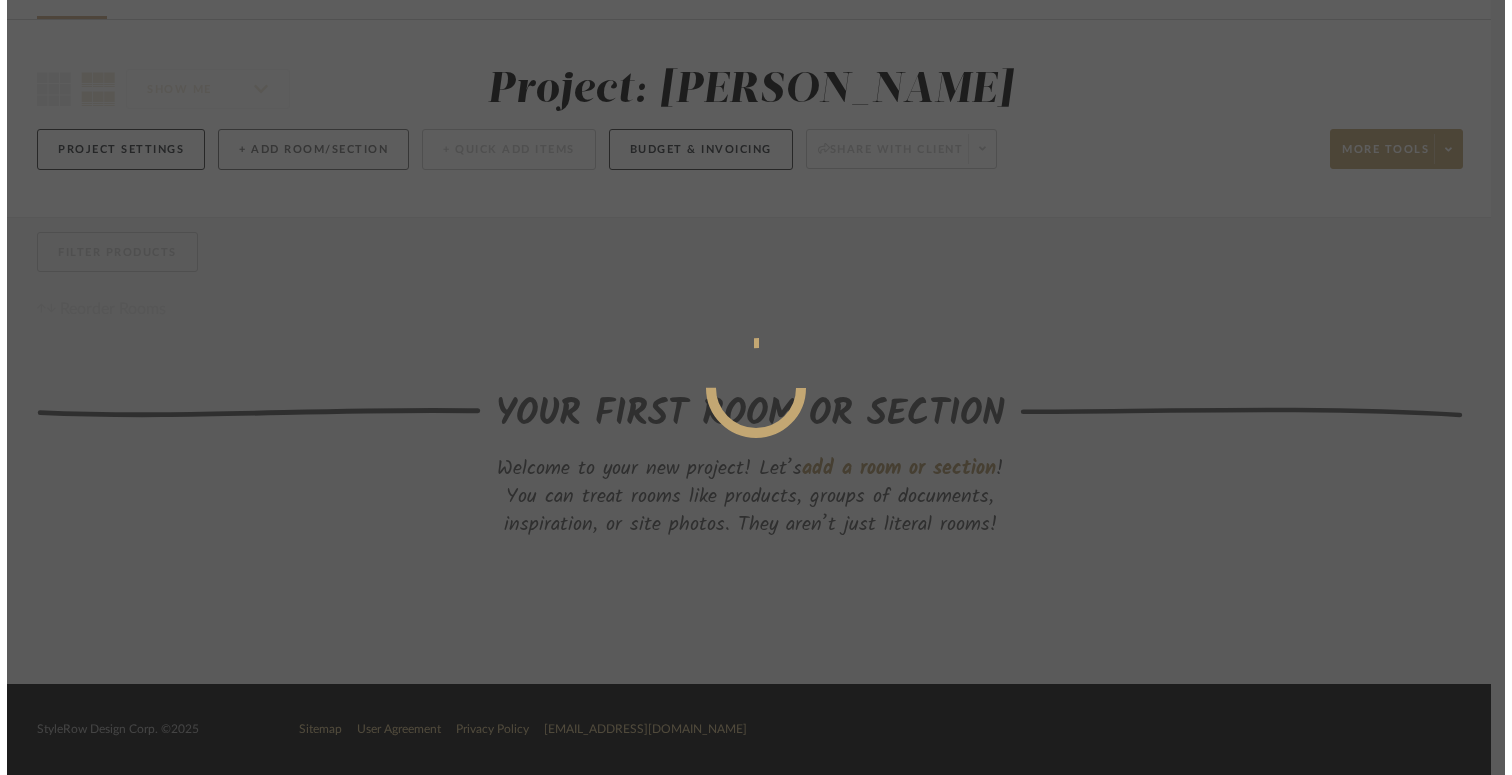 scroll, scrollTop: 0, scrollLeft: 0, axis: both 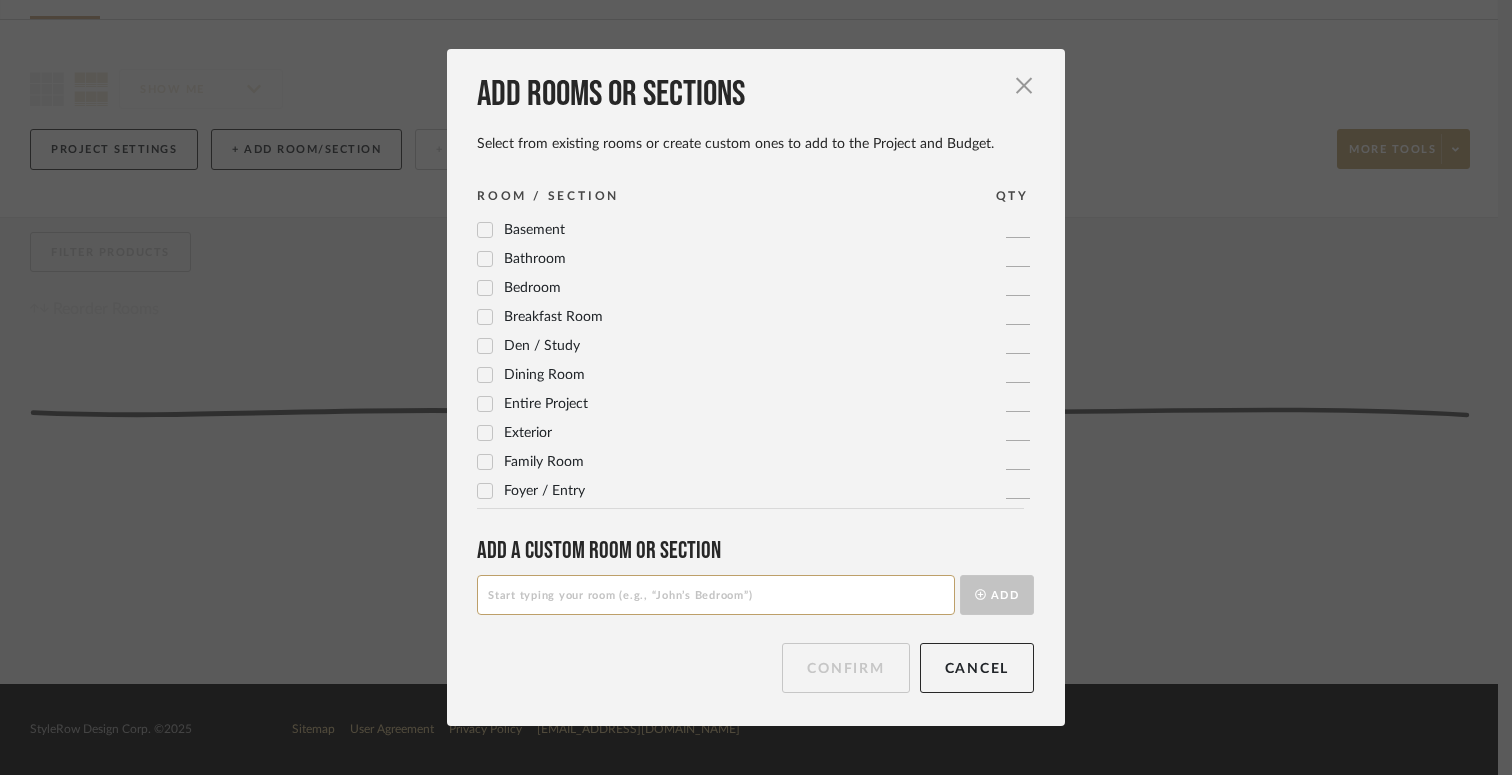 click on "Dining Room" at bounding box center (544, 375) 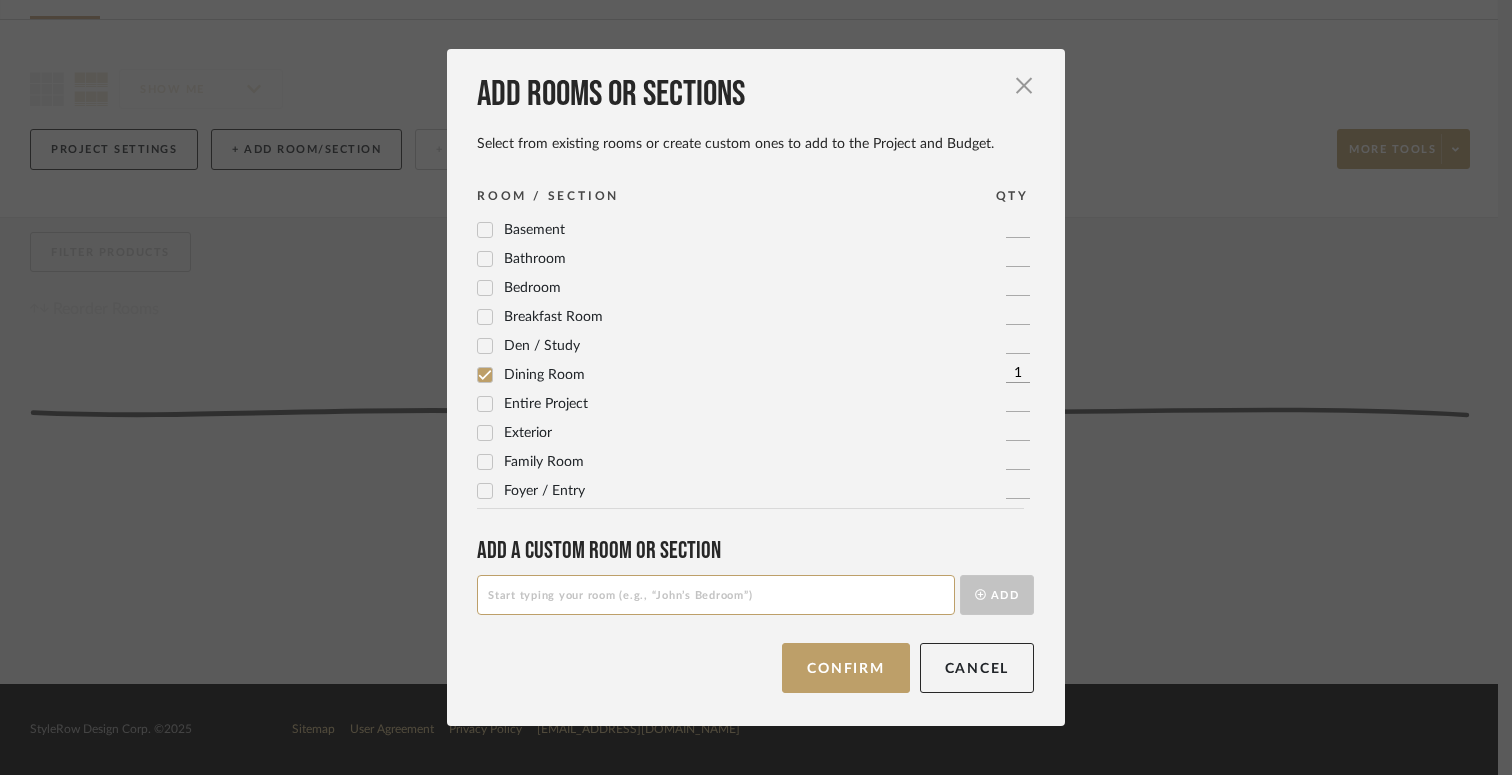 click on "Den / Study" at bounding box center (542, 346) 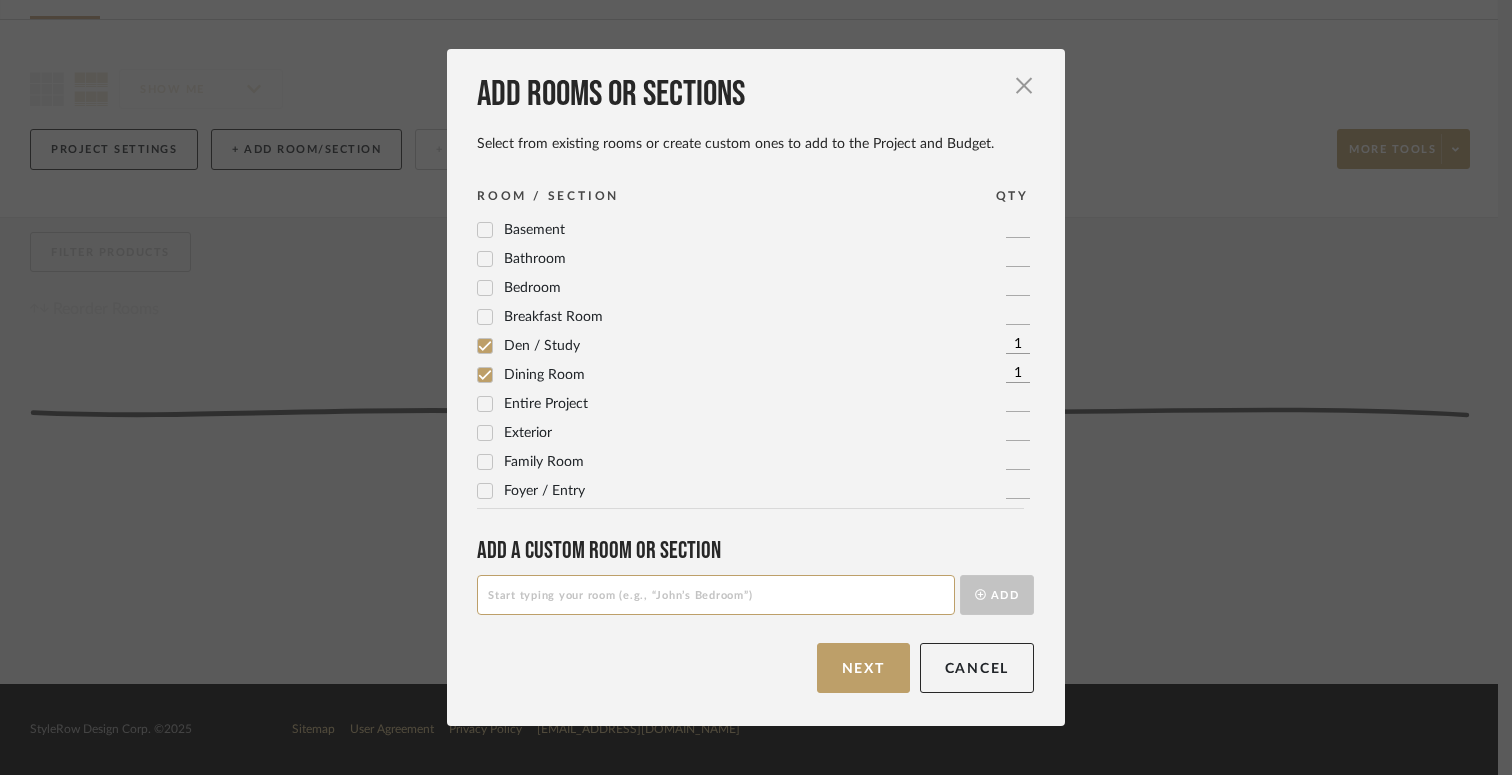click on "Exterior" at bounding box center (528, 433) 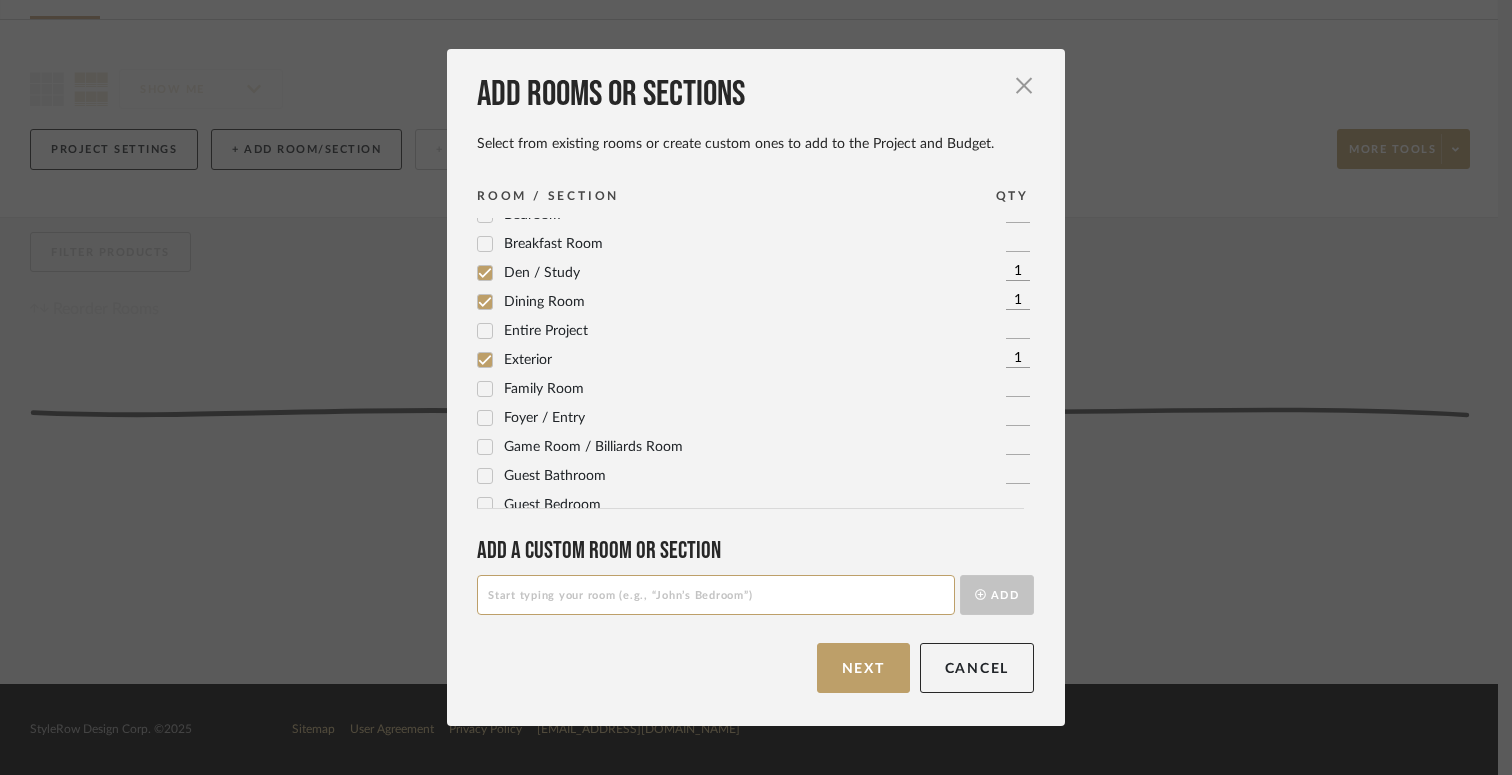 scroll, scrollTop: 75, scrollLeft: 0, axis: vertical 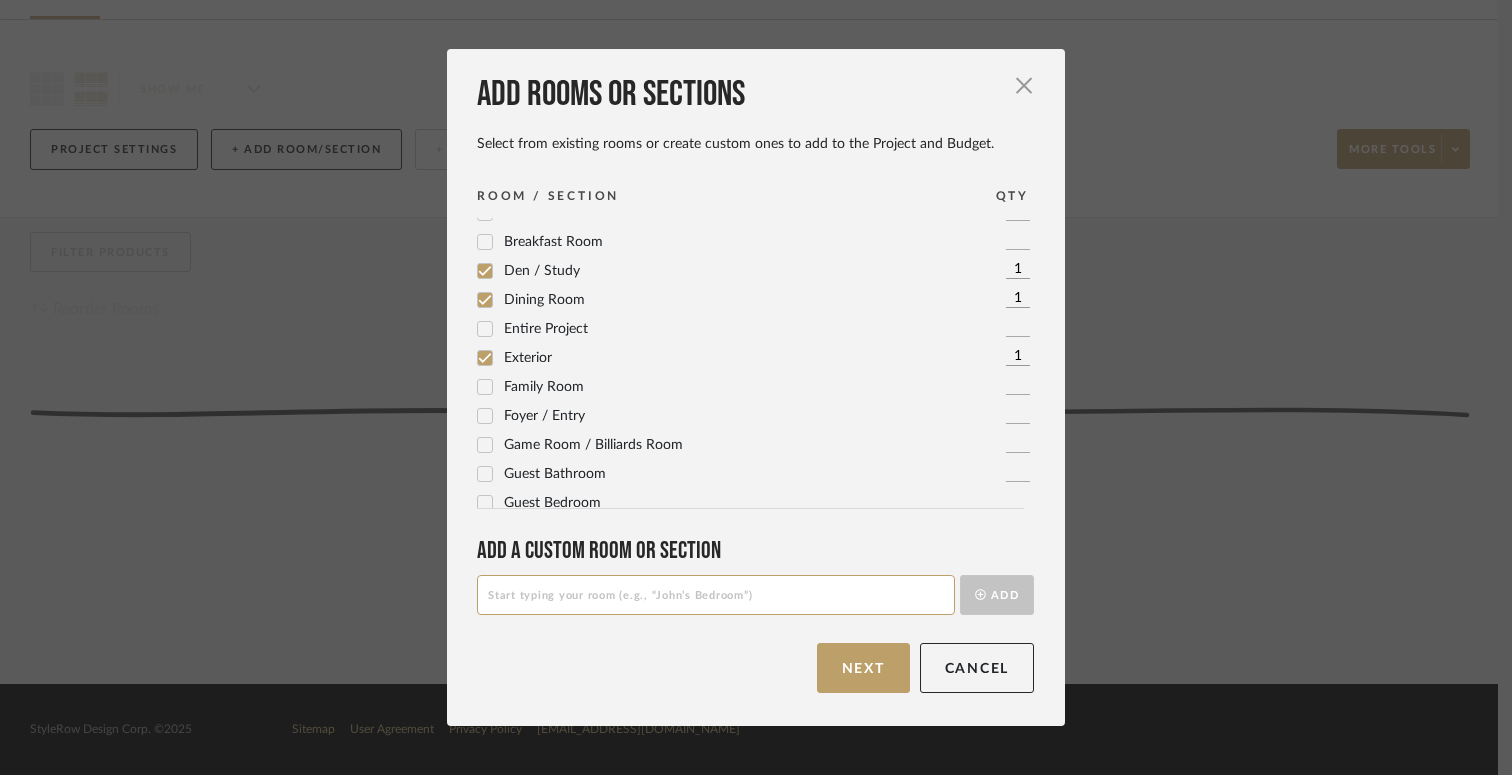 click on "Family Room" at bounding box center (544, 387) 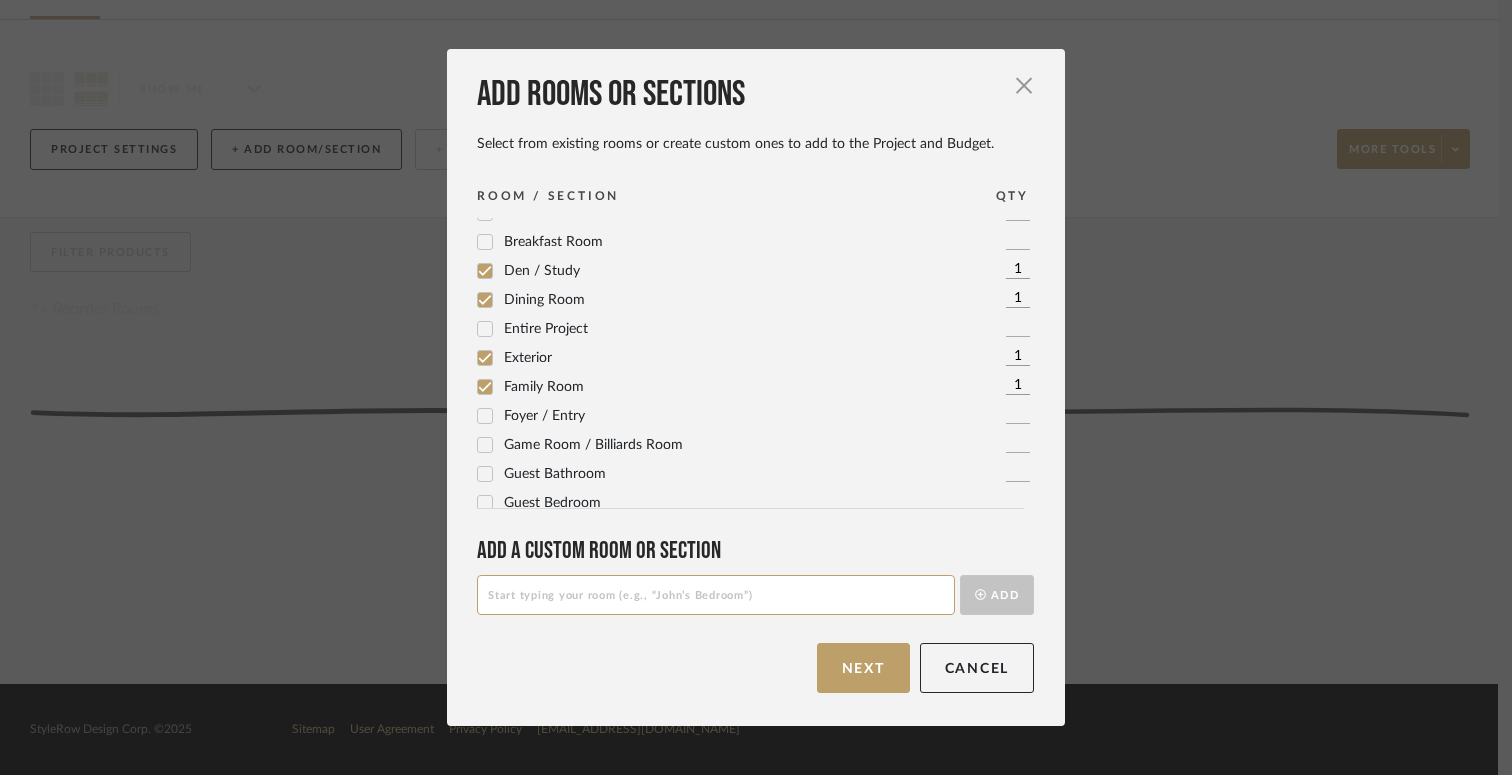 click on "Foyer / Entry" at bounding box center [544, 416] 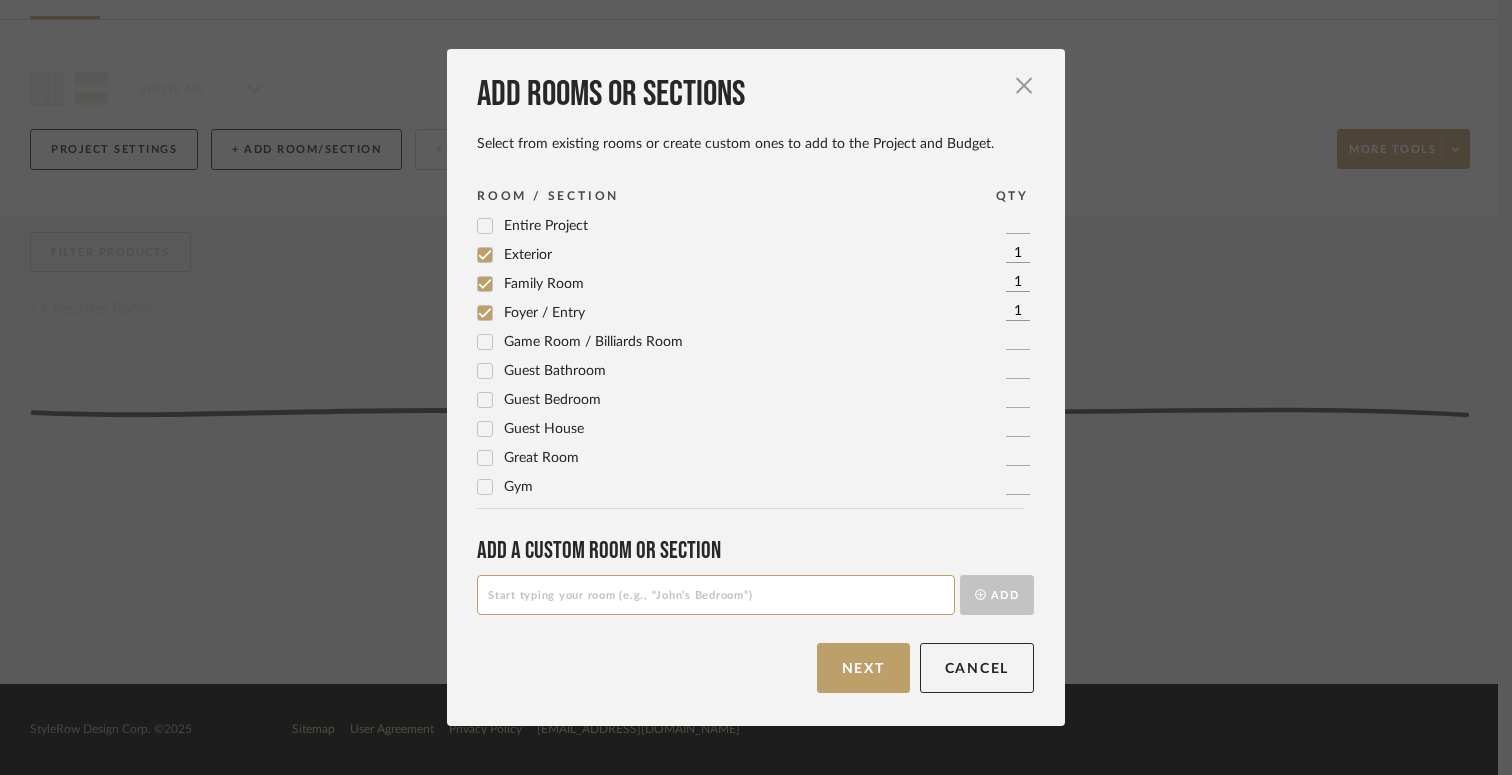 scroll, scrollTop: 183, scrollLeft: 0, axis: vertical 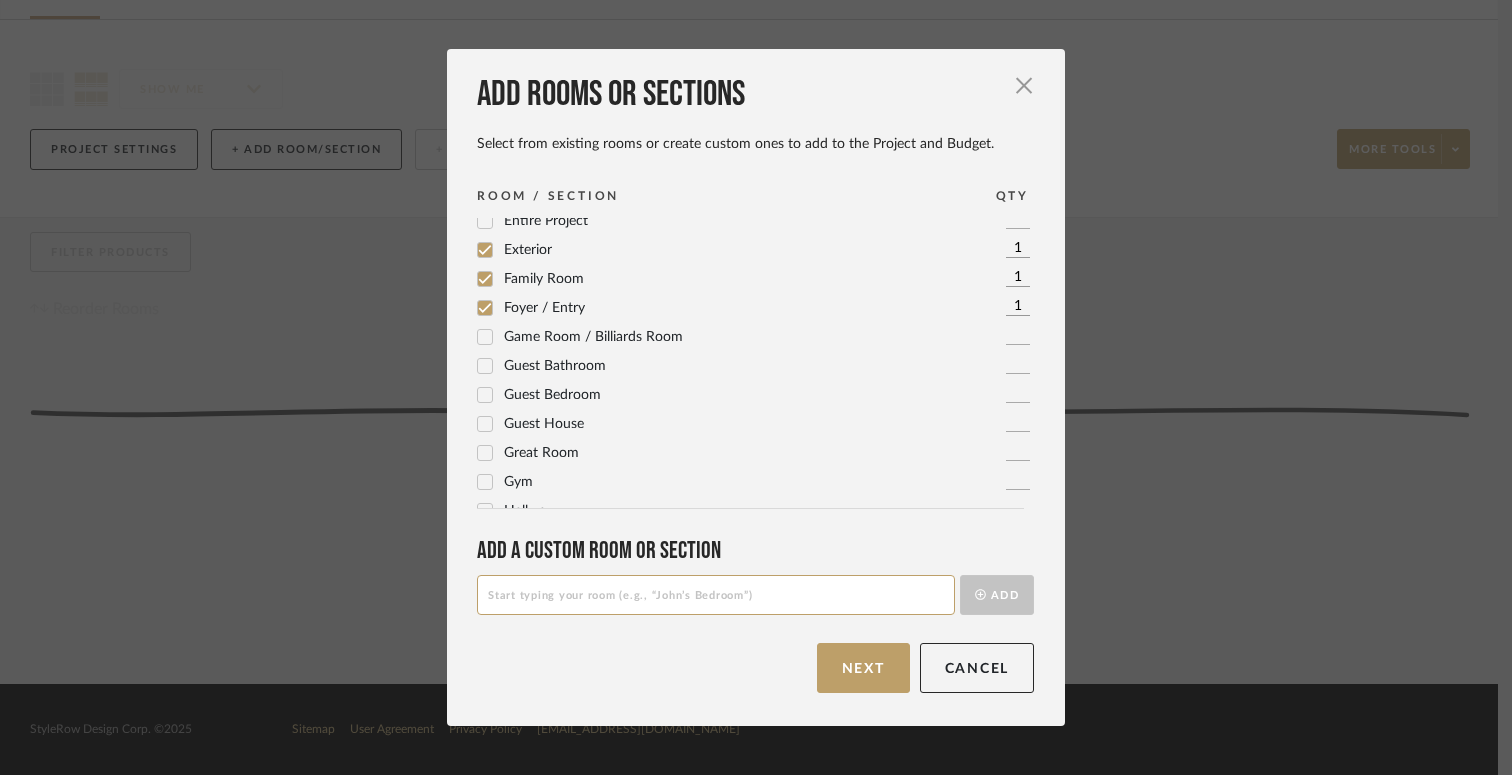 click on "Guest Bathroom" at bounding box center [555, 366] 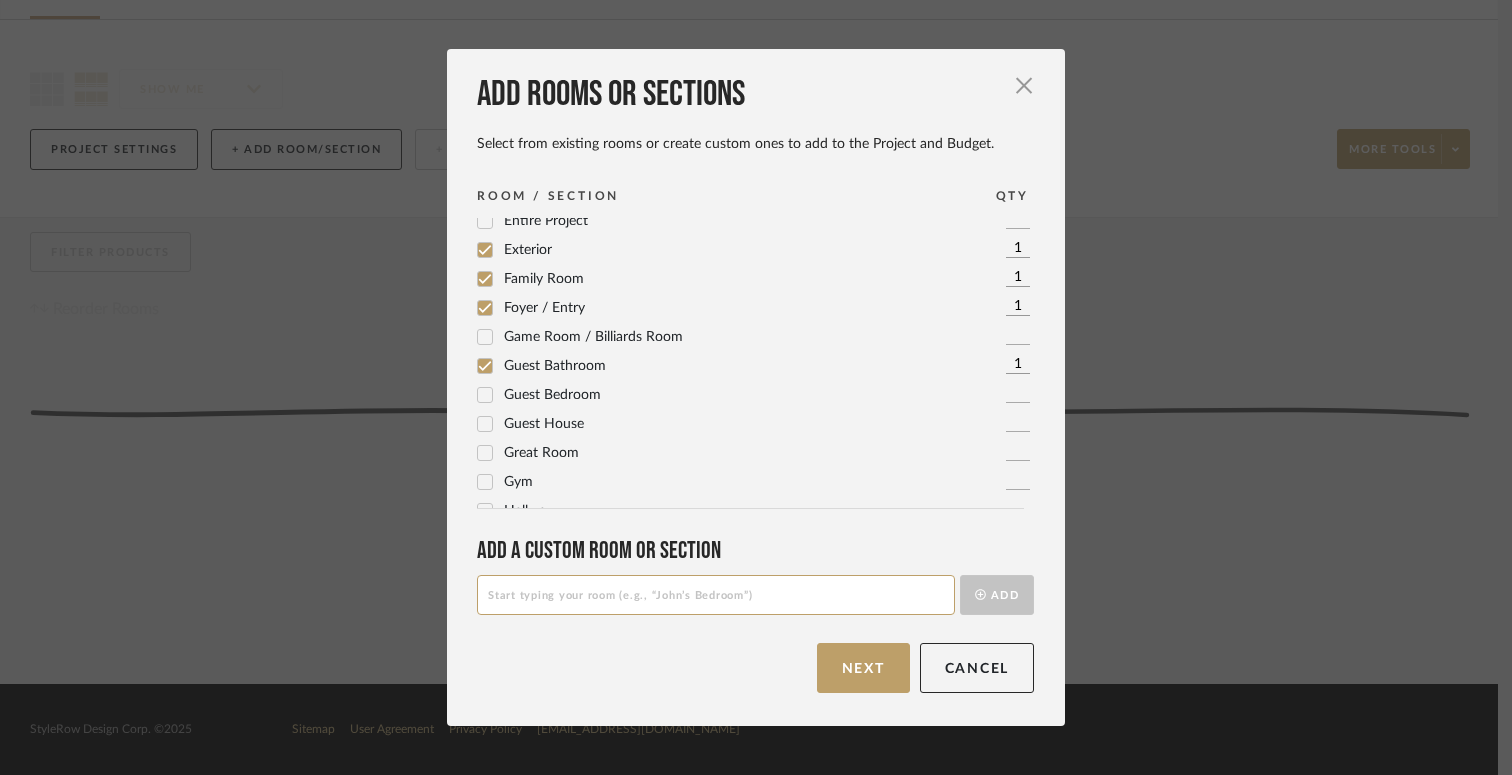 click on "Guest Bedroom" at bounding box center [552, 395] 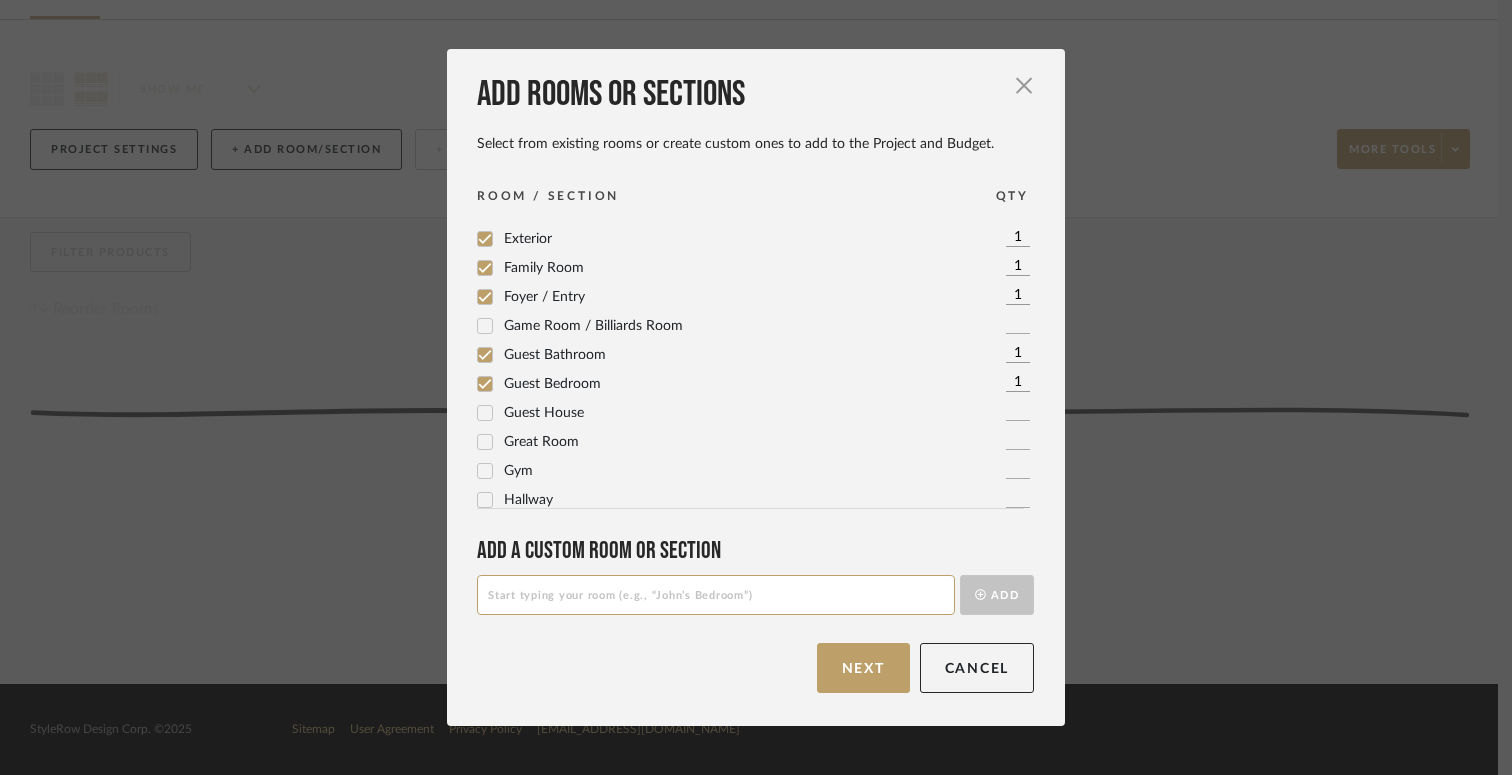 scroll, scrollTop: 213, scrollLeft: 0, axis: vertical 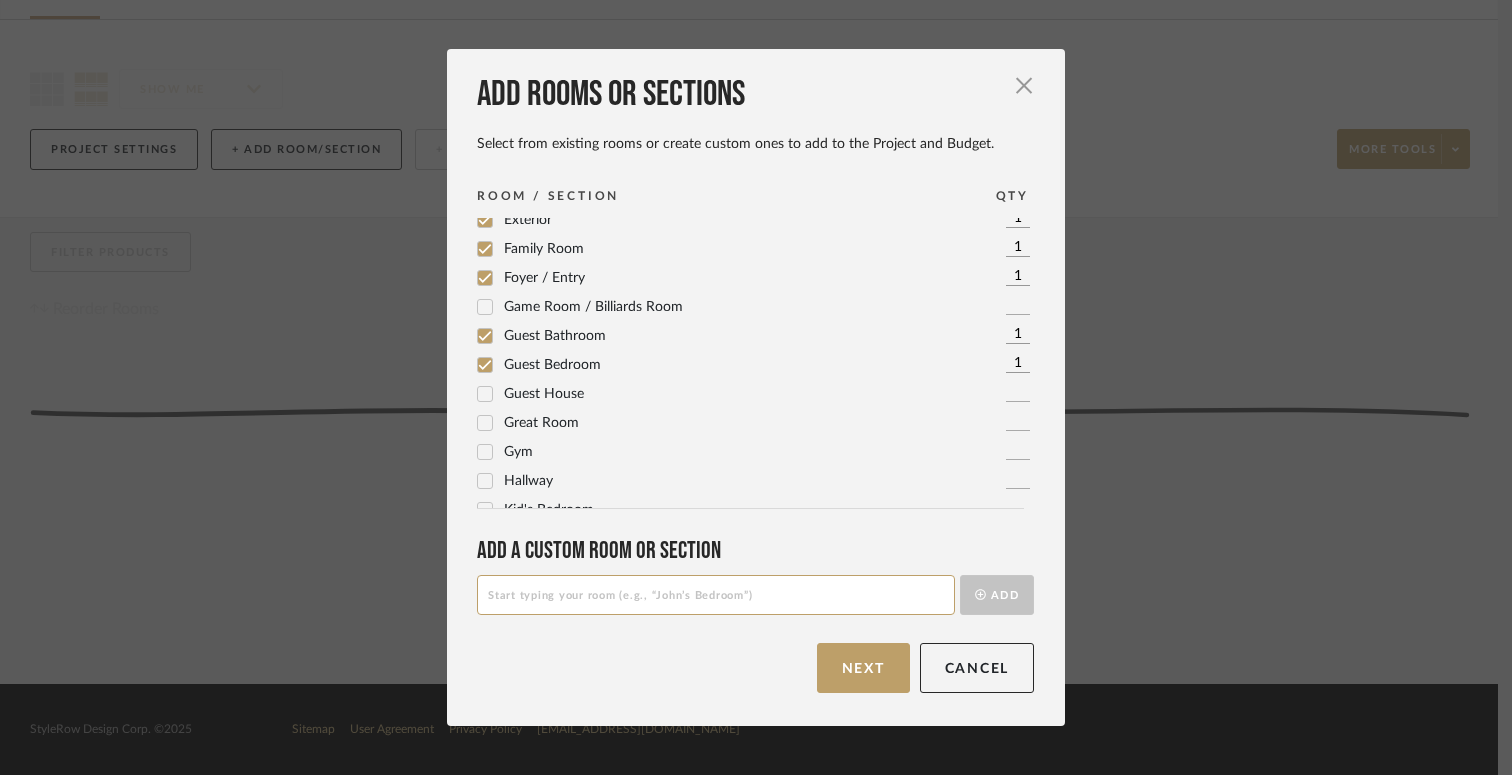 click on "Family Room" at bounding box center (544, 249) 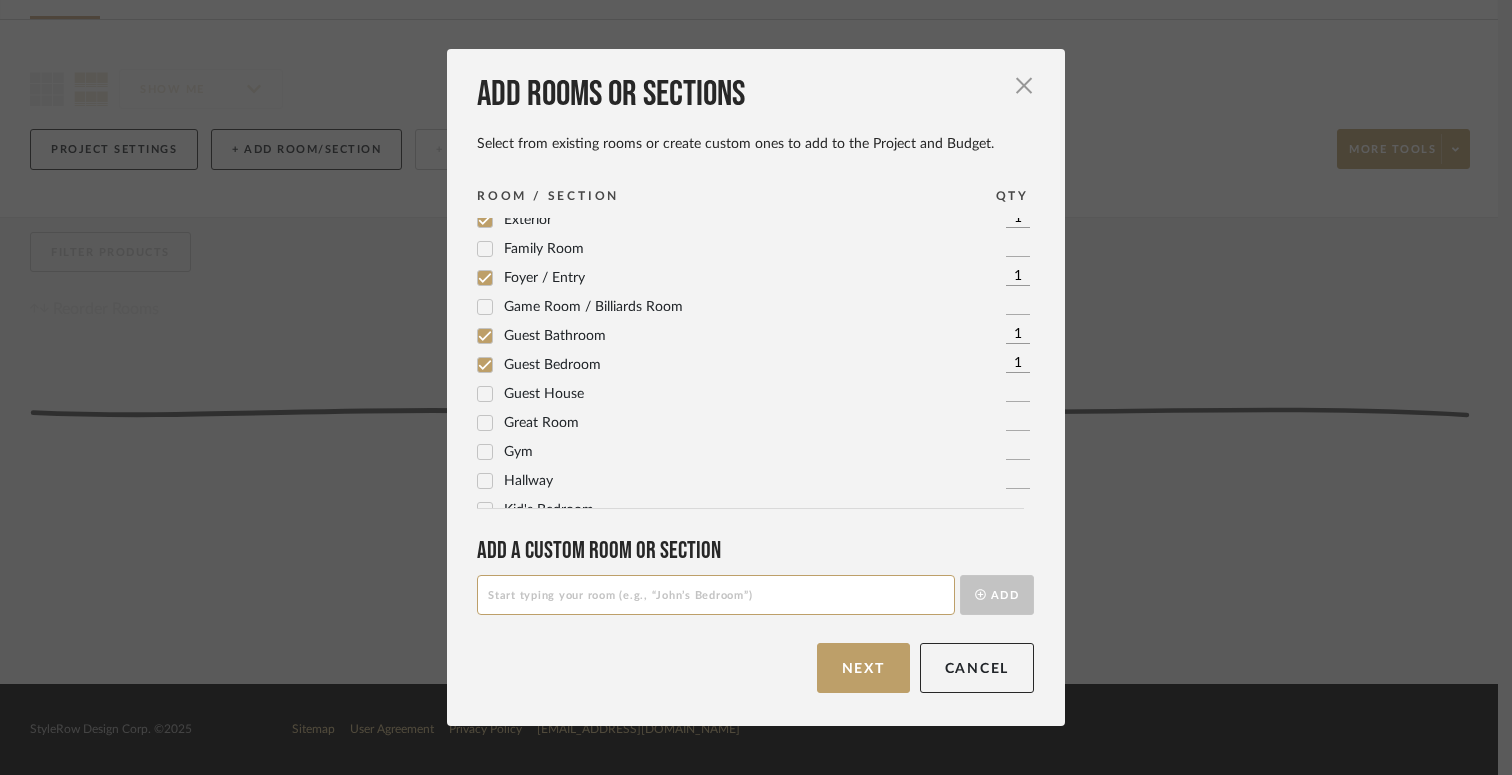 click on "Great Room" at bounding box center [541, 423] 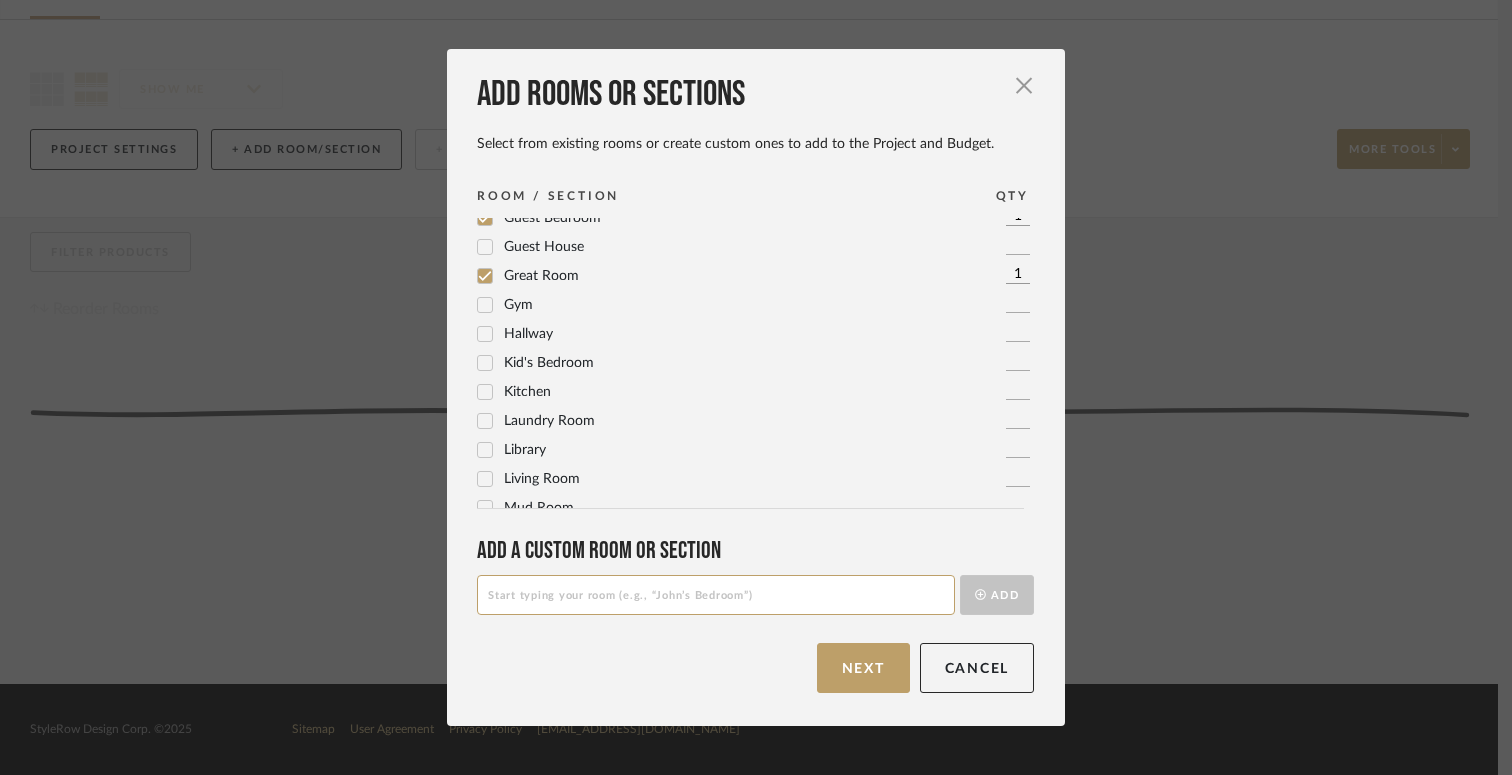 scroll, scrollTop: 388, scrollLeft: 0, axis: vertical 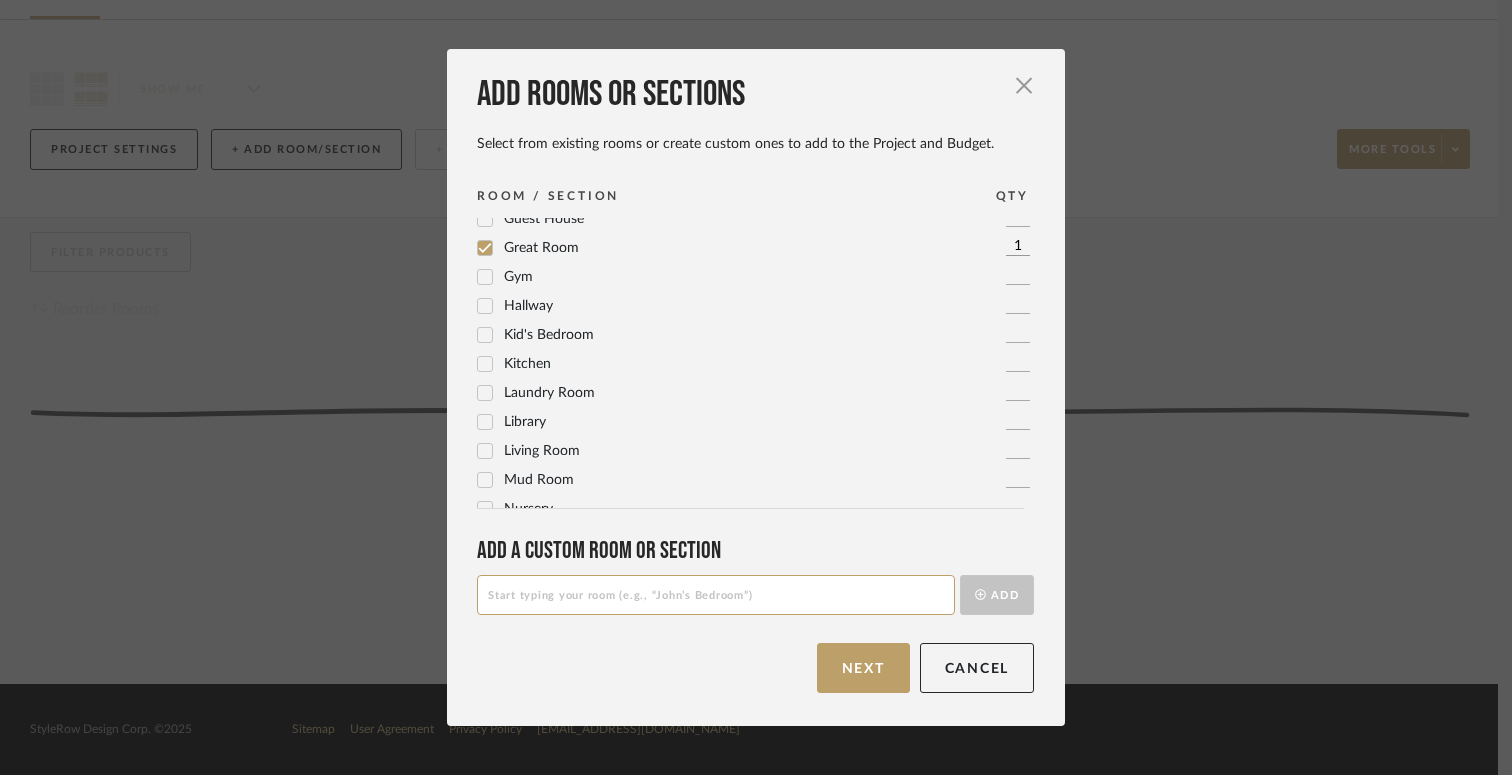 click on "Laundry Room" at bounding box center [549, 393] 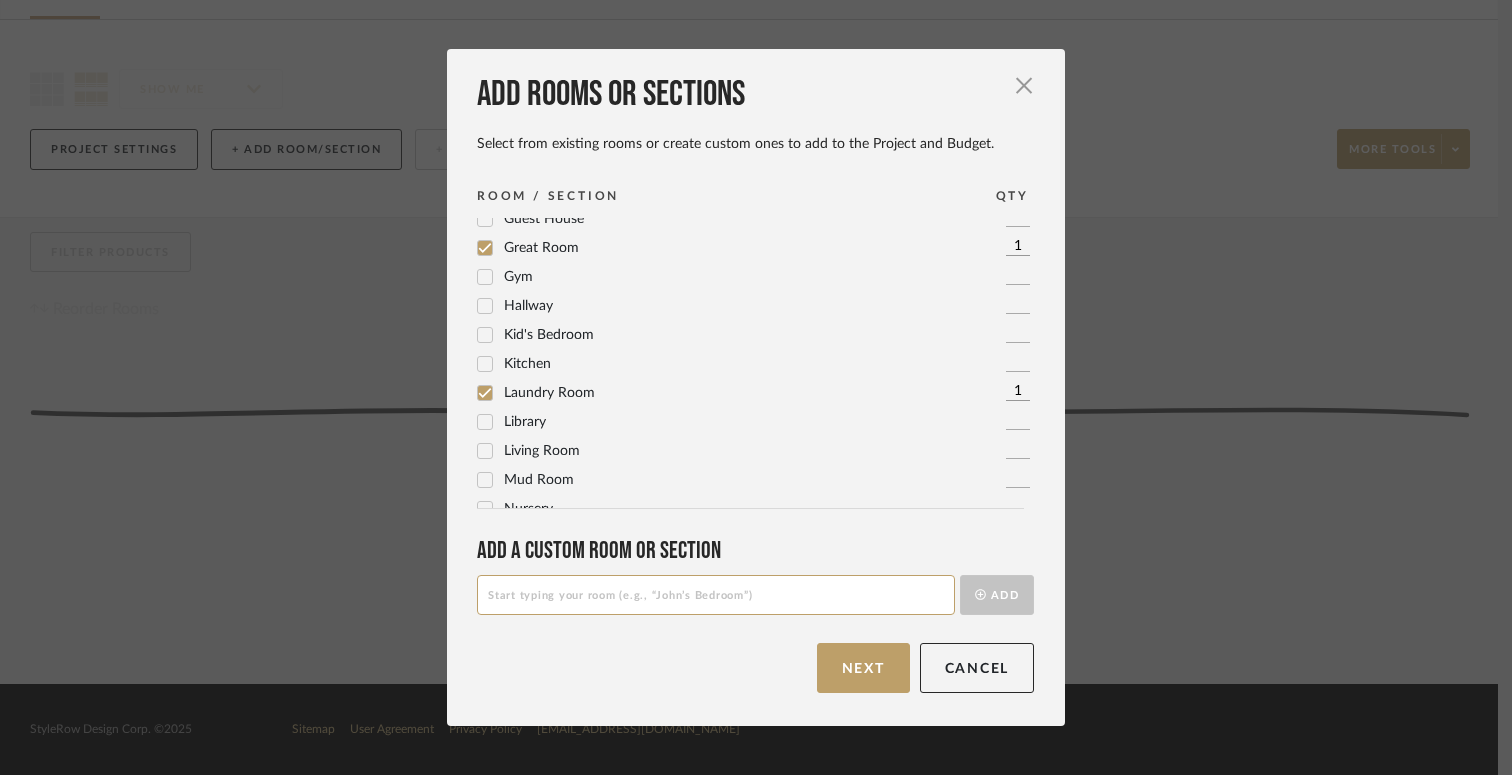 click on "Kitchen" at bounding box center [527, 364] 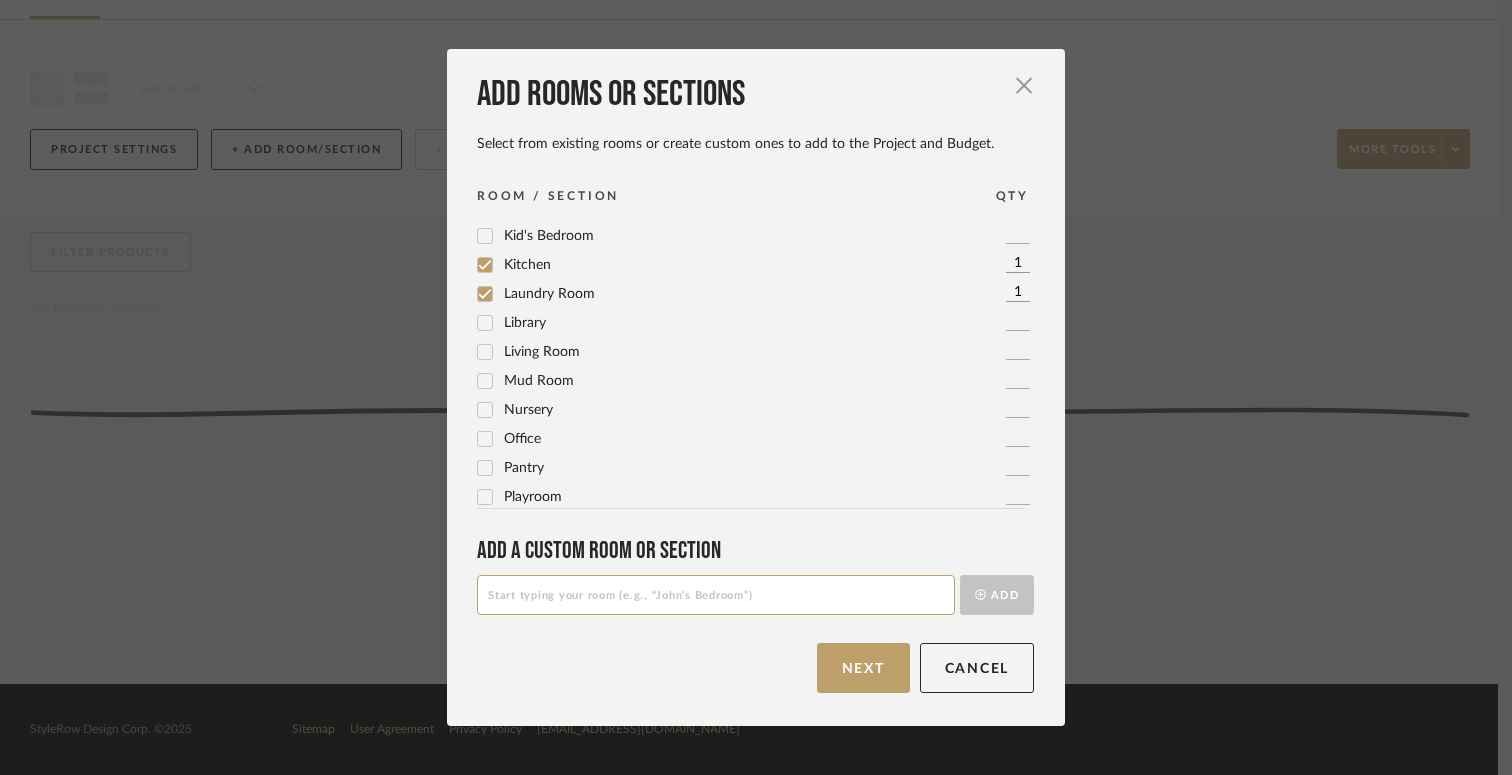 scroll, scrollTop: 498, scrollLeft: 0, axis: vertical 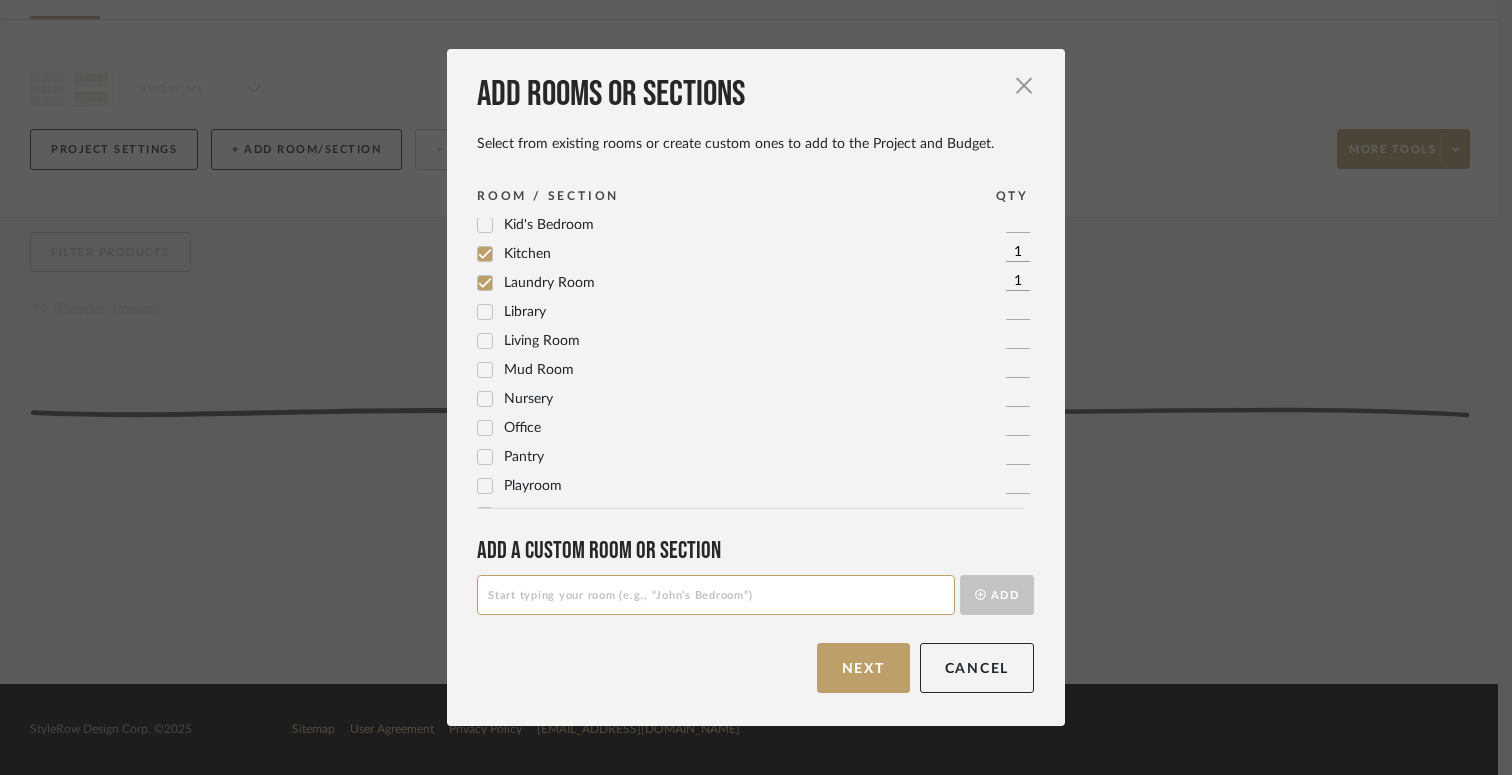 click on "Mud Room" at bounding box center (539, 370) 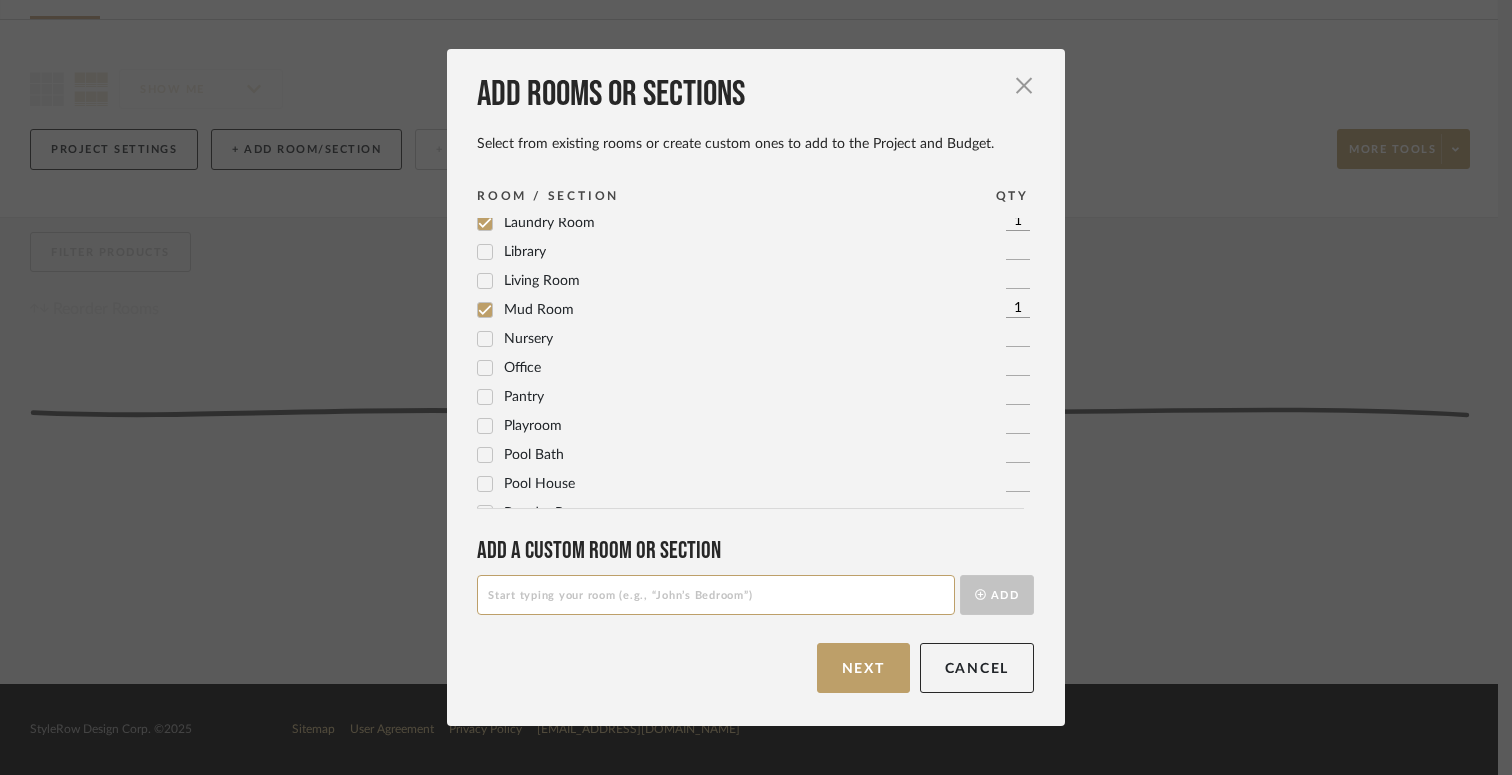 scroll, scrollTop: 588, scrollLeft: 0, axis: vertical 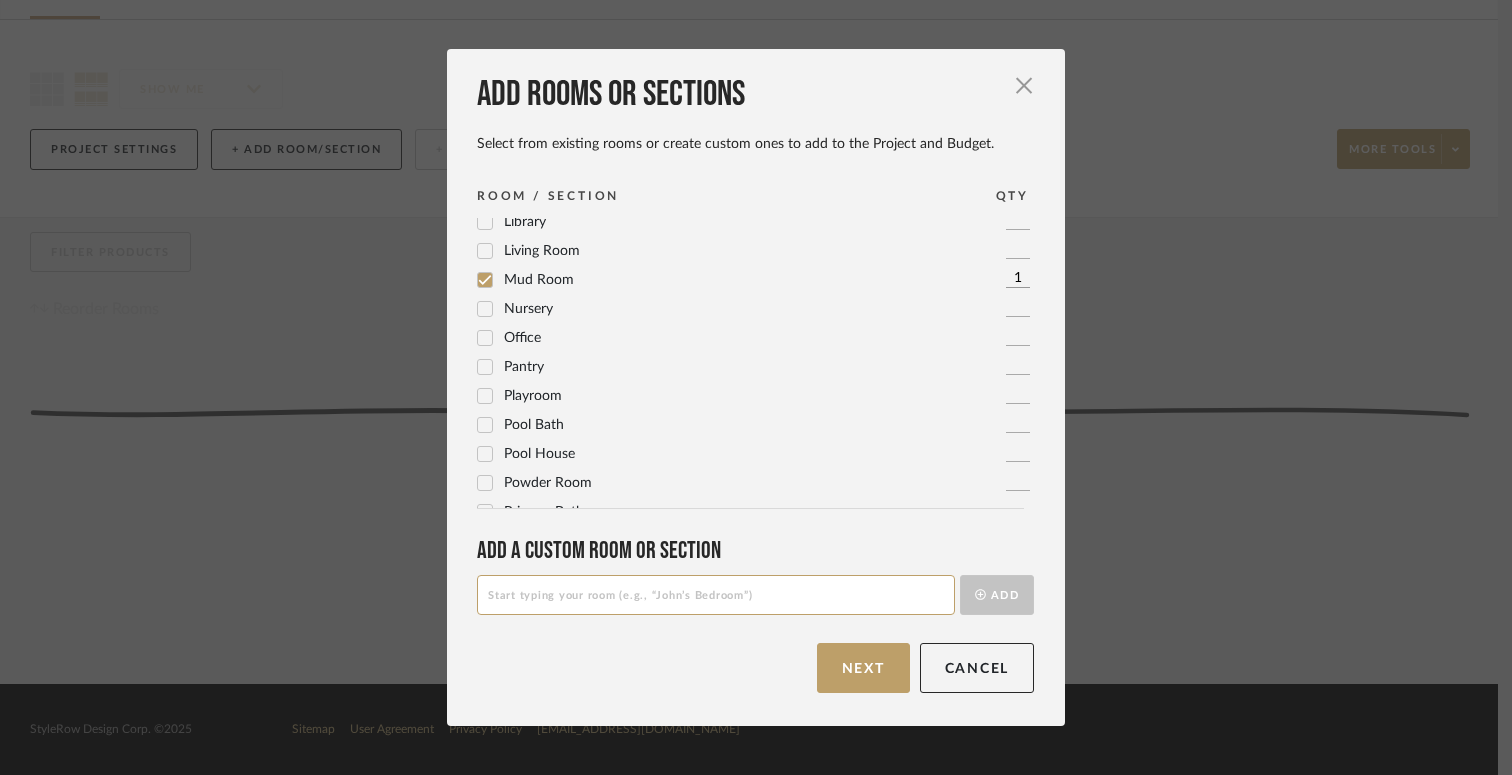 click on "Pantry" at bounding box center (524, 367) 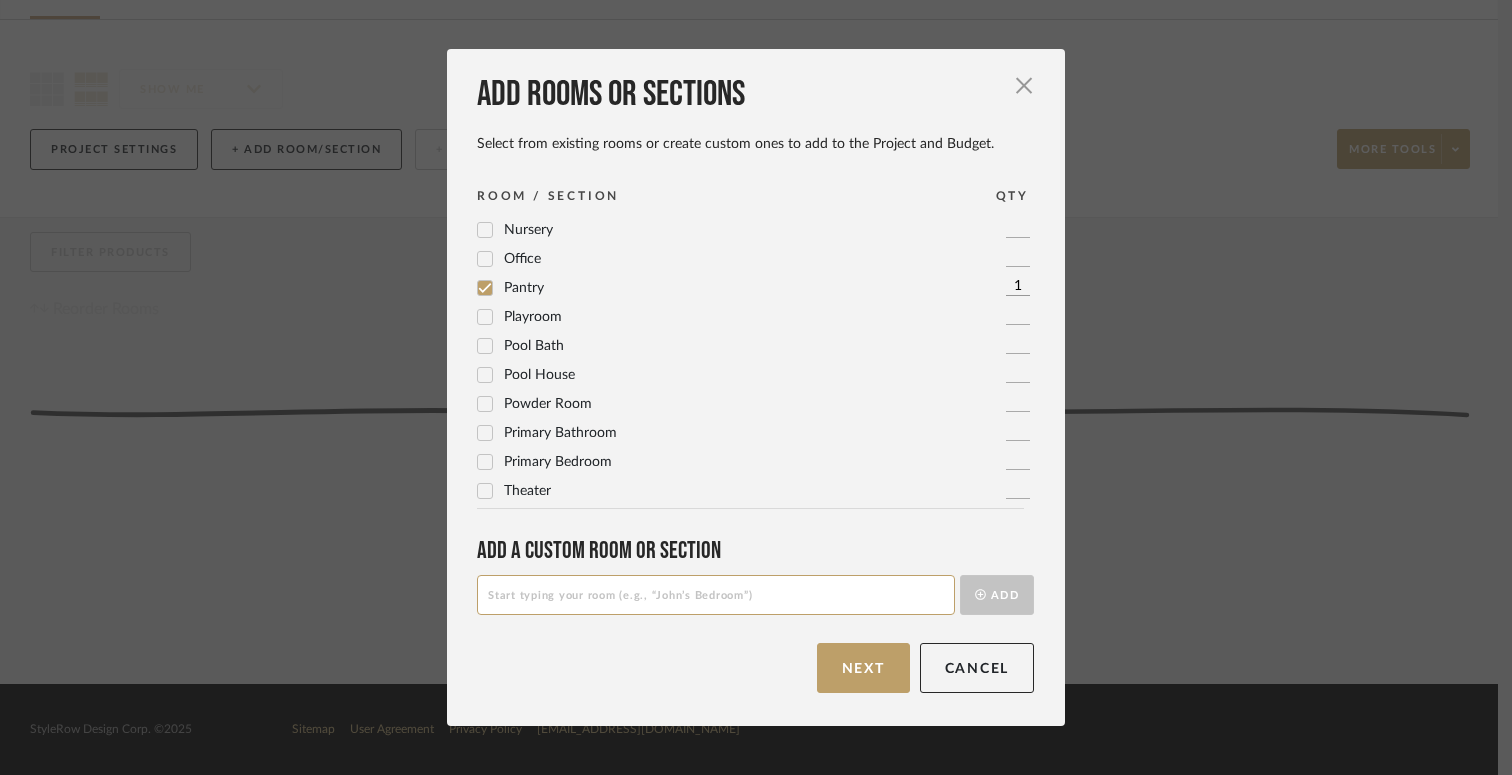 scroll, scrollTop: 667, scrollLeft: 0, axis: vertical 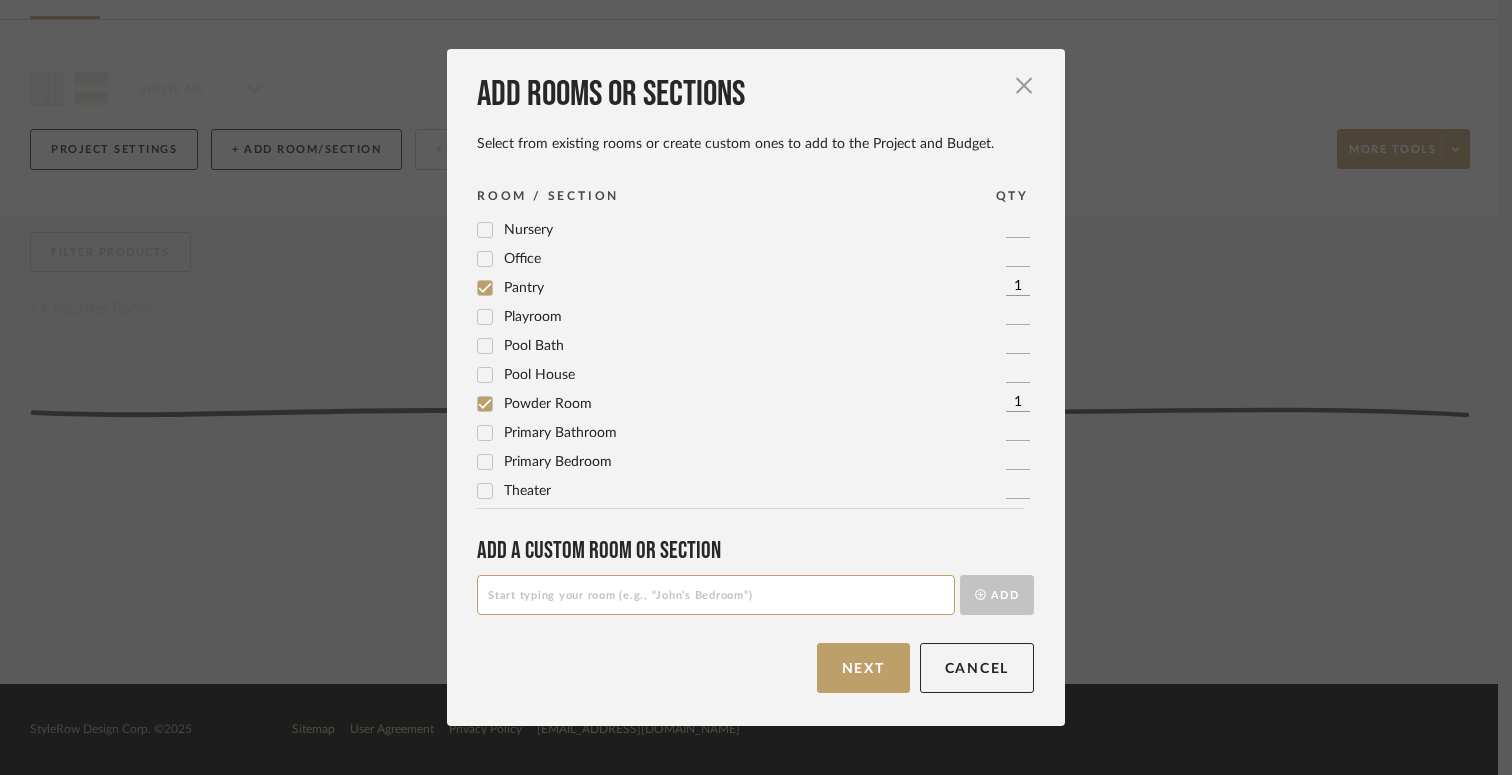 click on "Primary Bathroom" at bounding box center (-9522, 425) 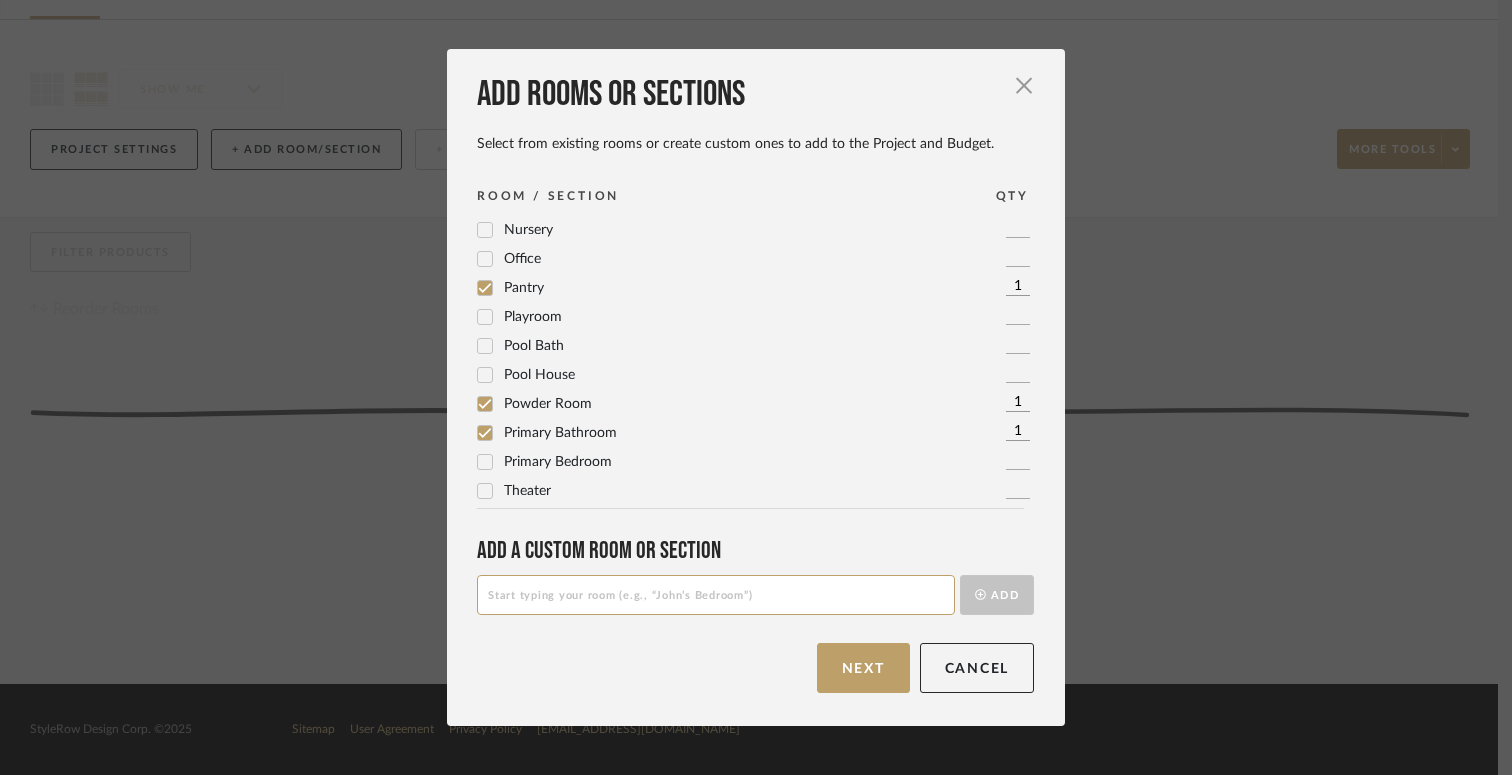 click on "Primary Bedroom" at bounding box center [558, 462] 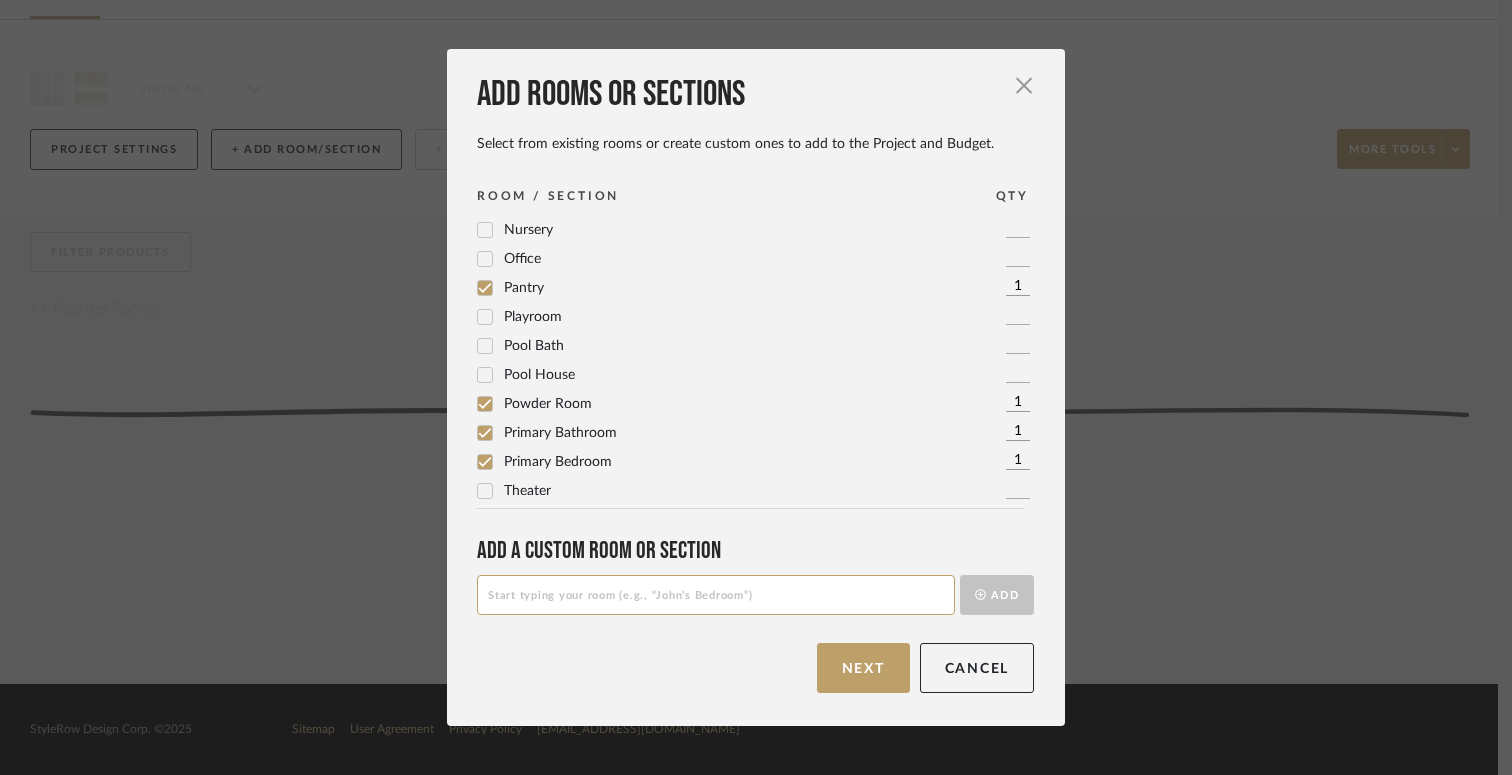 scroll, scrollTop: 0, scrollLeft: 0, axis: both 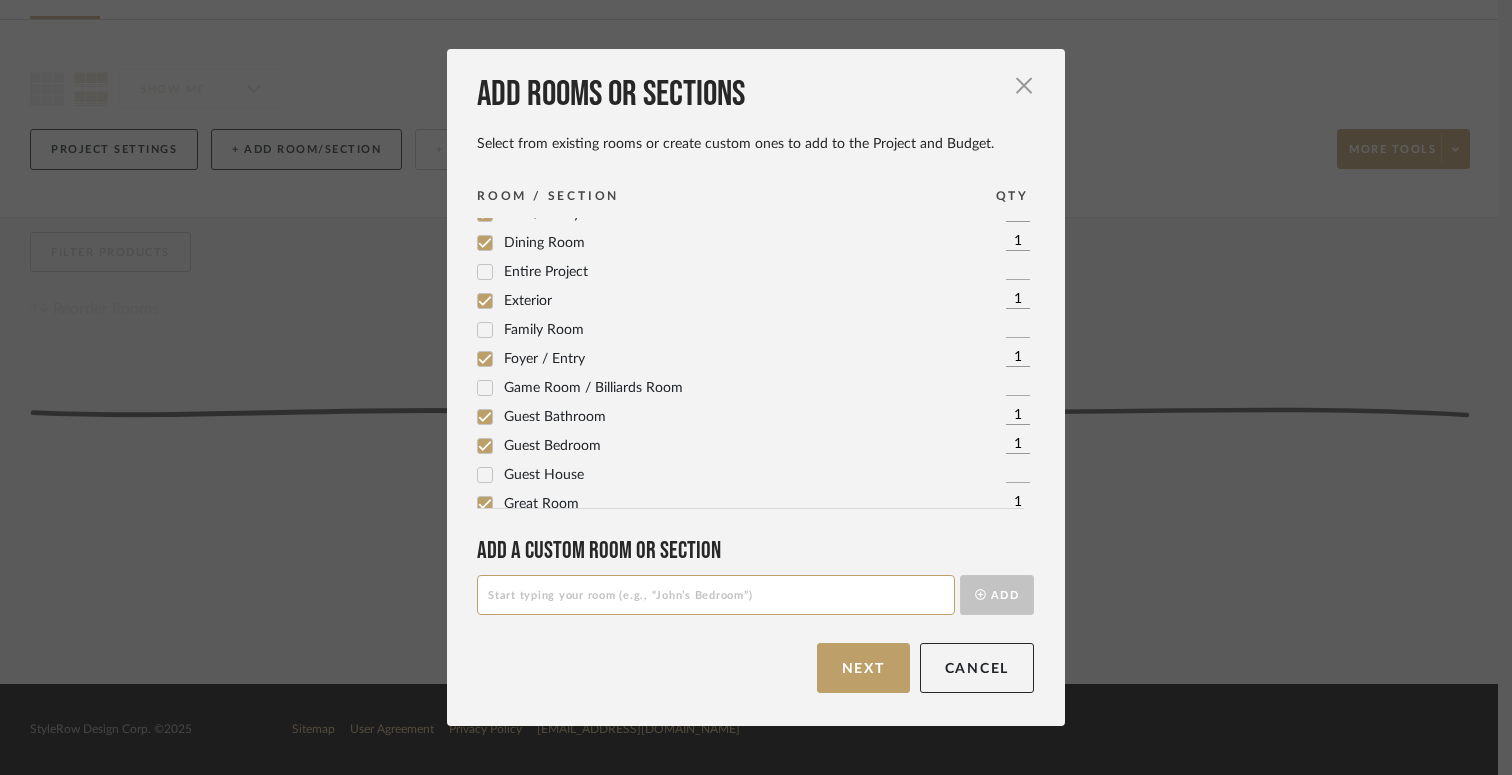 click on "Guest Bedroom" at bounding box center [552, 446] 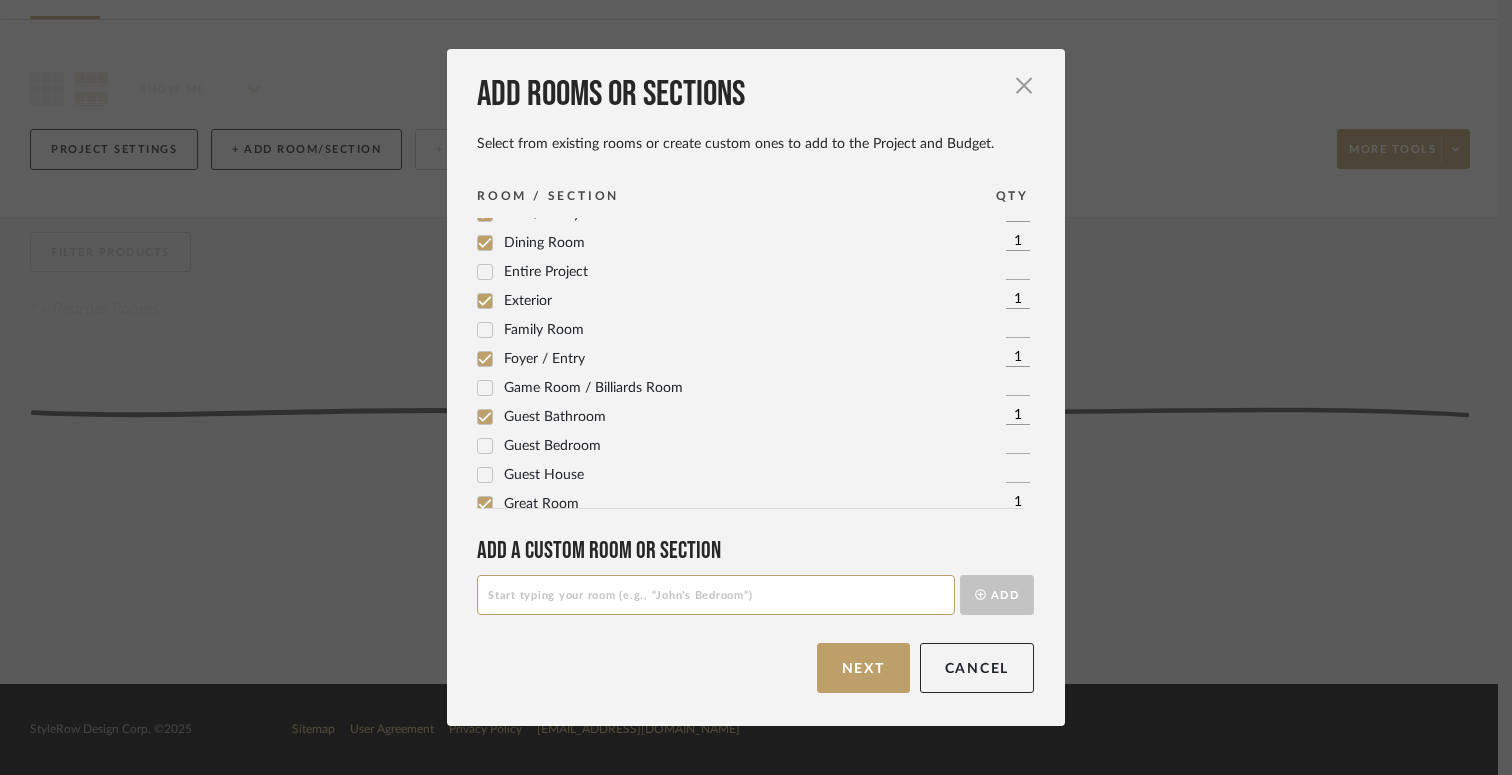 click on "Guest Bathroom" at bounding box center [555, 417] 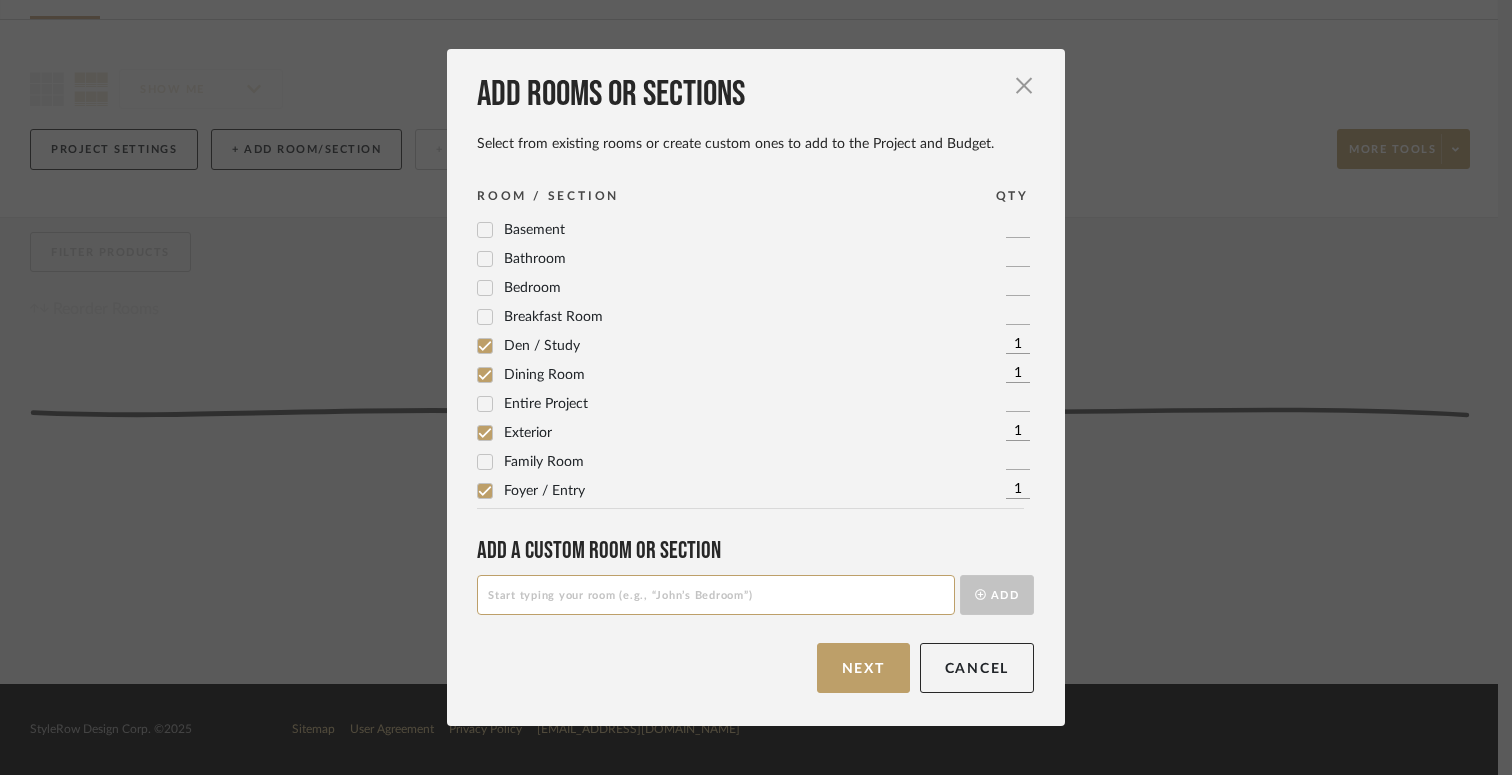 scroll, scrollTop: 0, scrollLeft: 0, axis: both 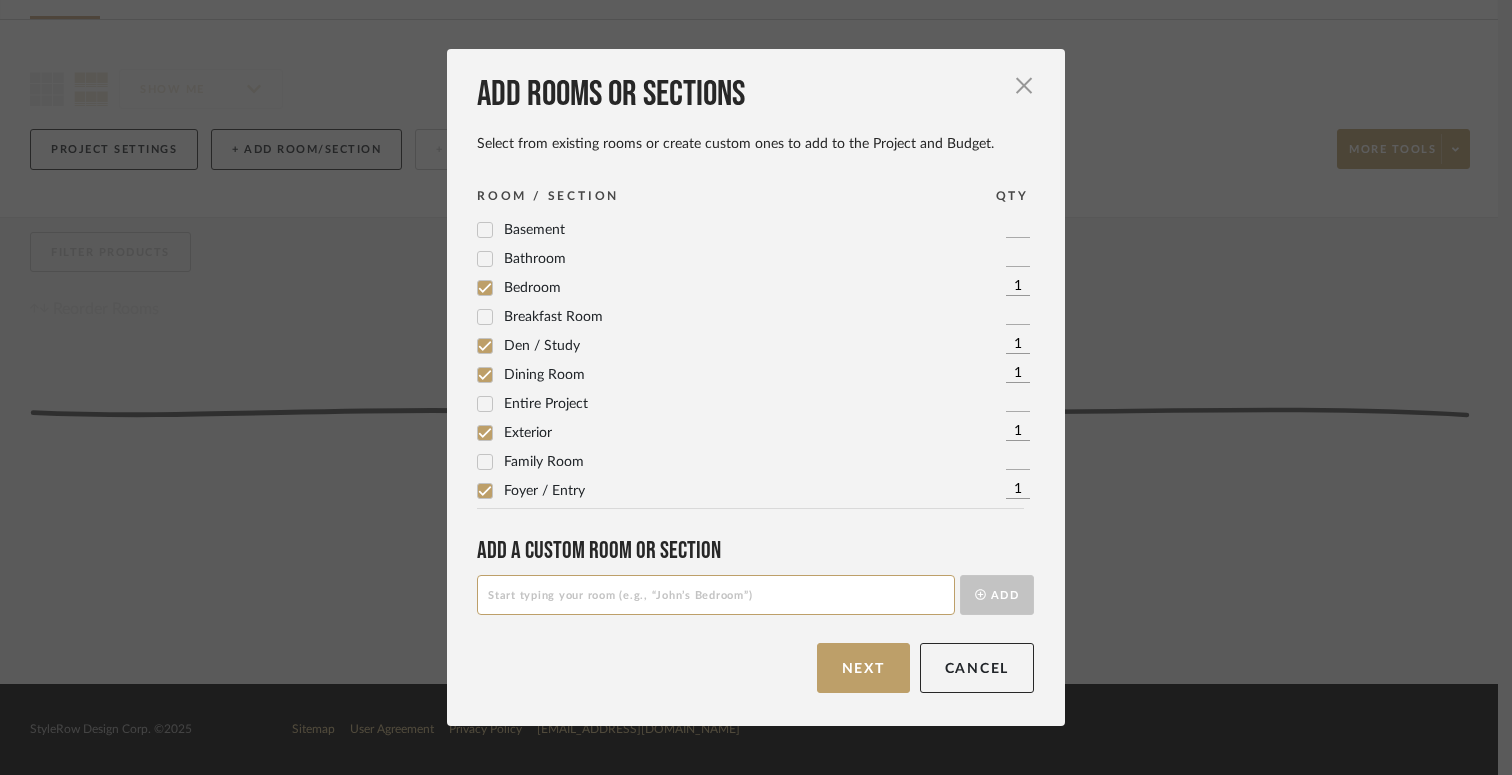 click on "Bathroom" at bounding box center [535, 259] 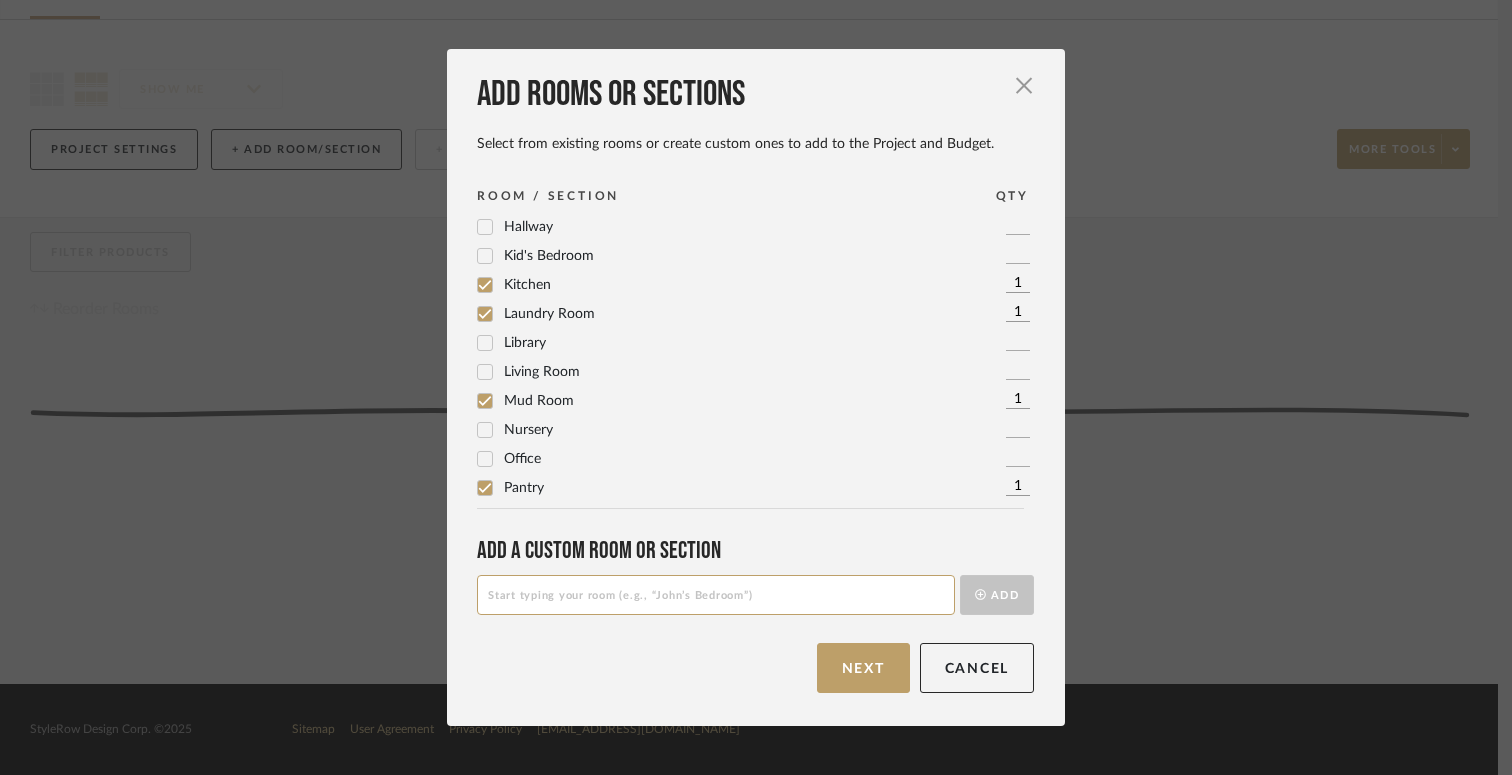 scroll, scrollTop: 496, scrollLeft: 0, axis: vertical 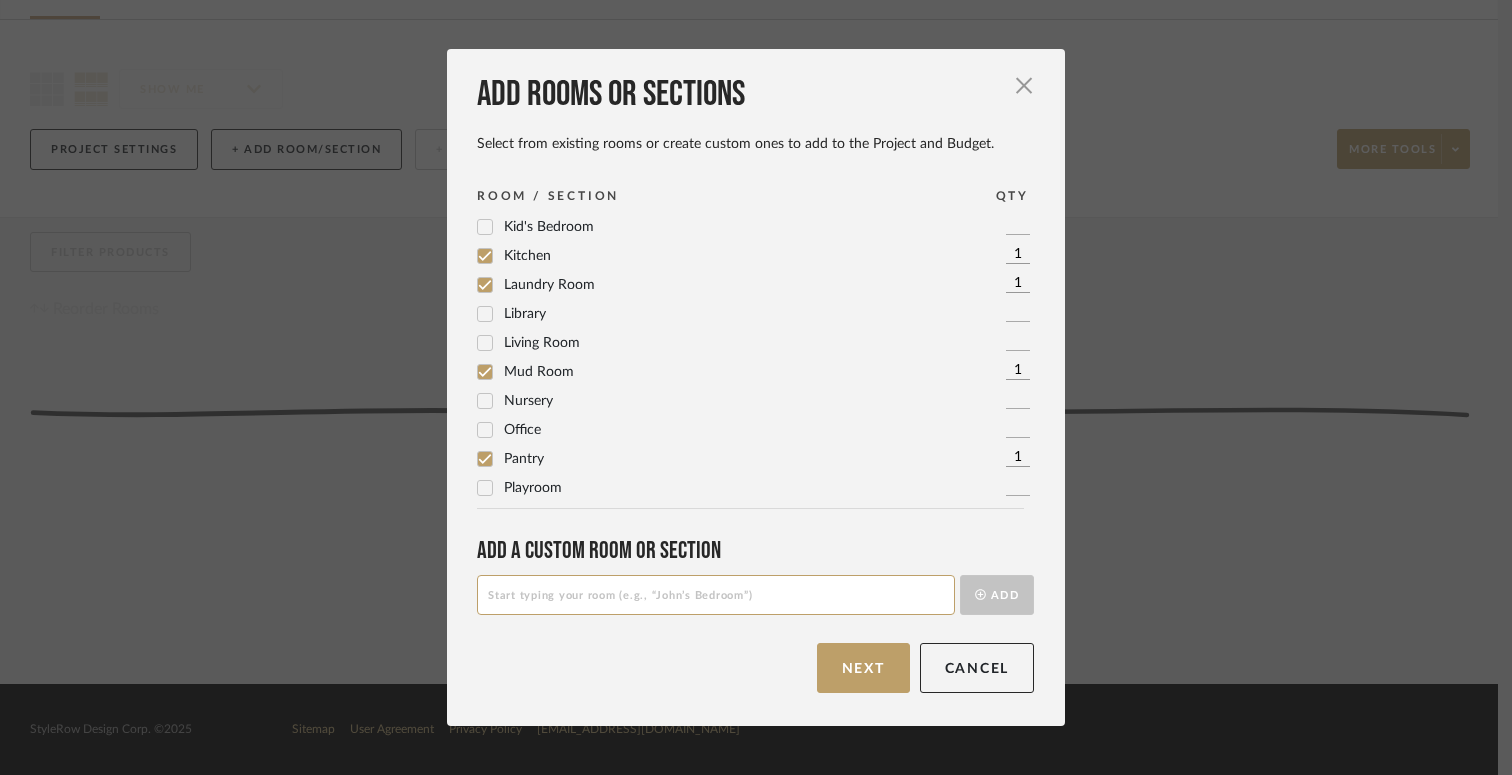 click on "Office" at bounding box center (522, 430) 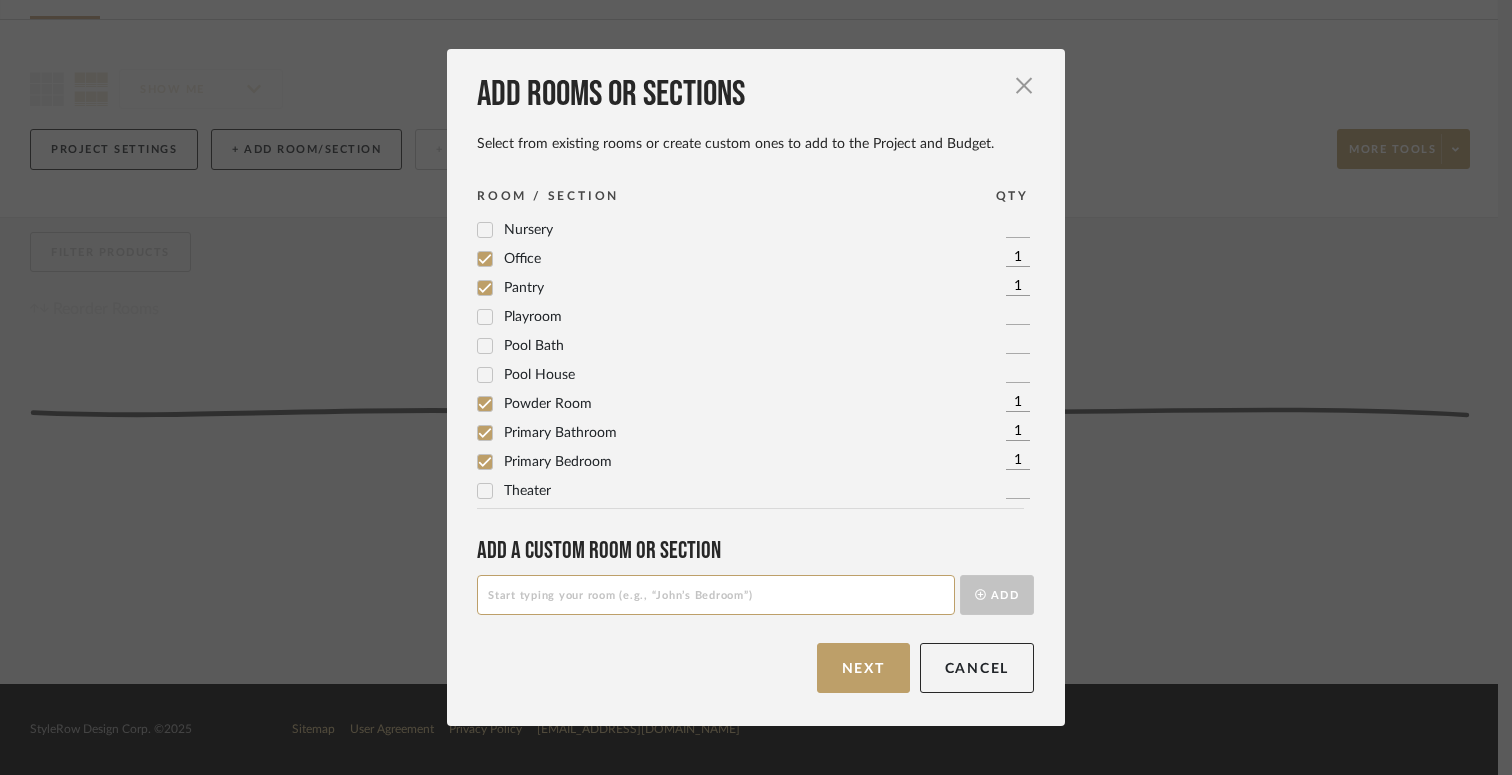scroll, scrollTop: 667, scrollLeft: 0, axis: vertical 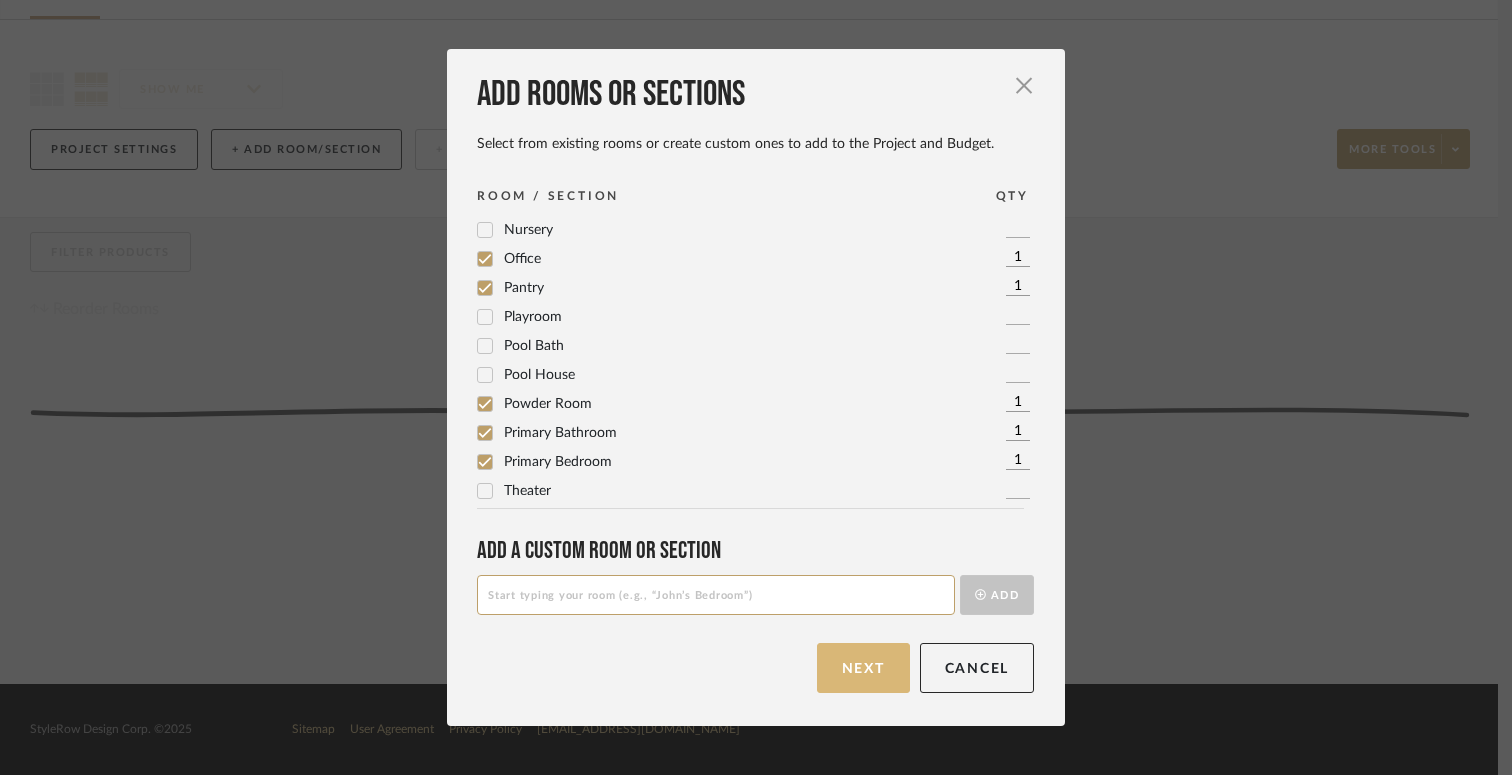 click on "Next" at bounding box center [863, 668] 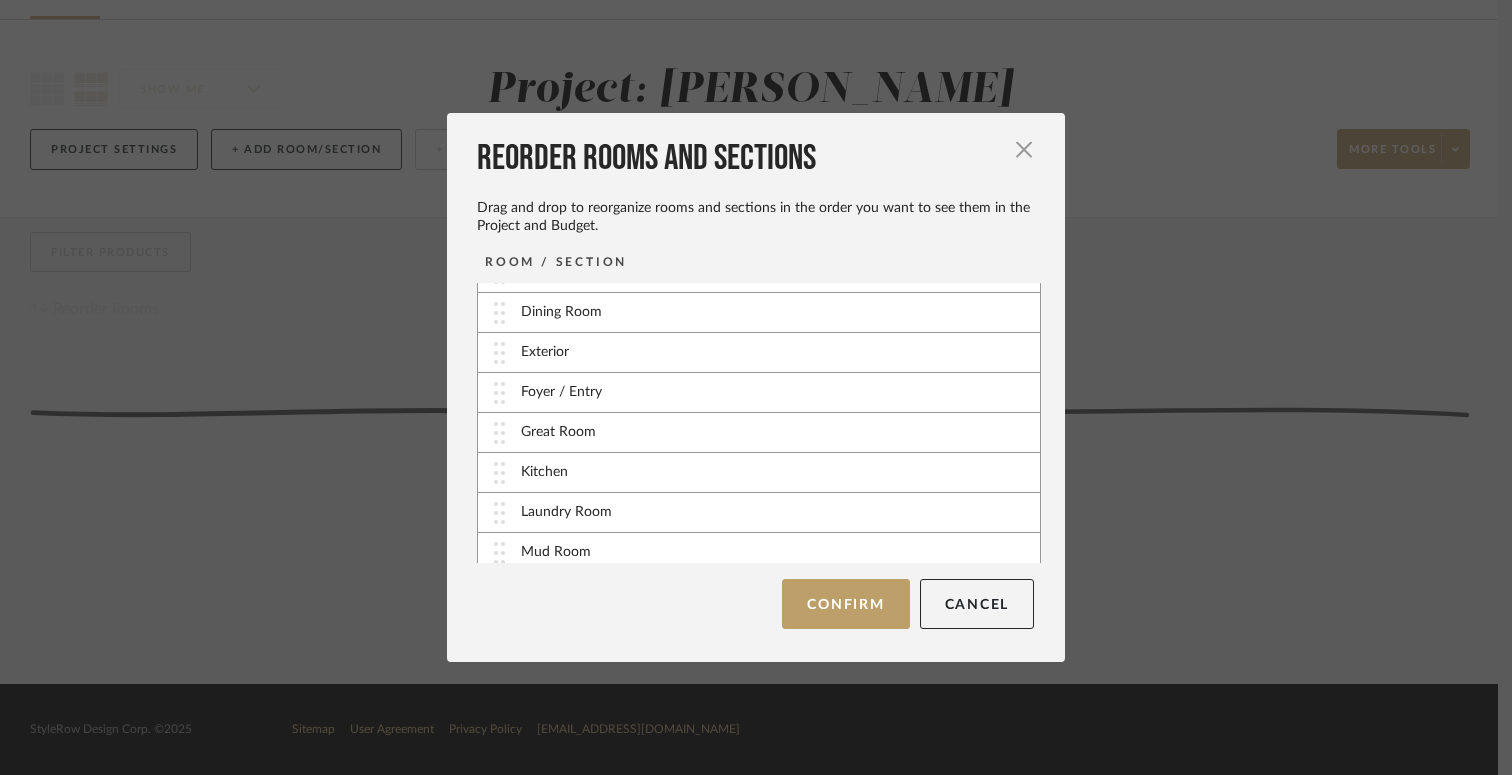 scroll, scrollTop: 123, scrollLeft: 0, axis: vertical 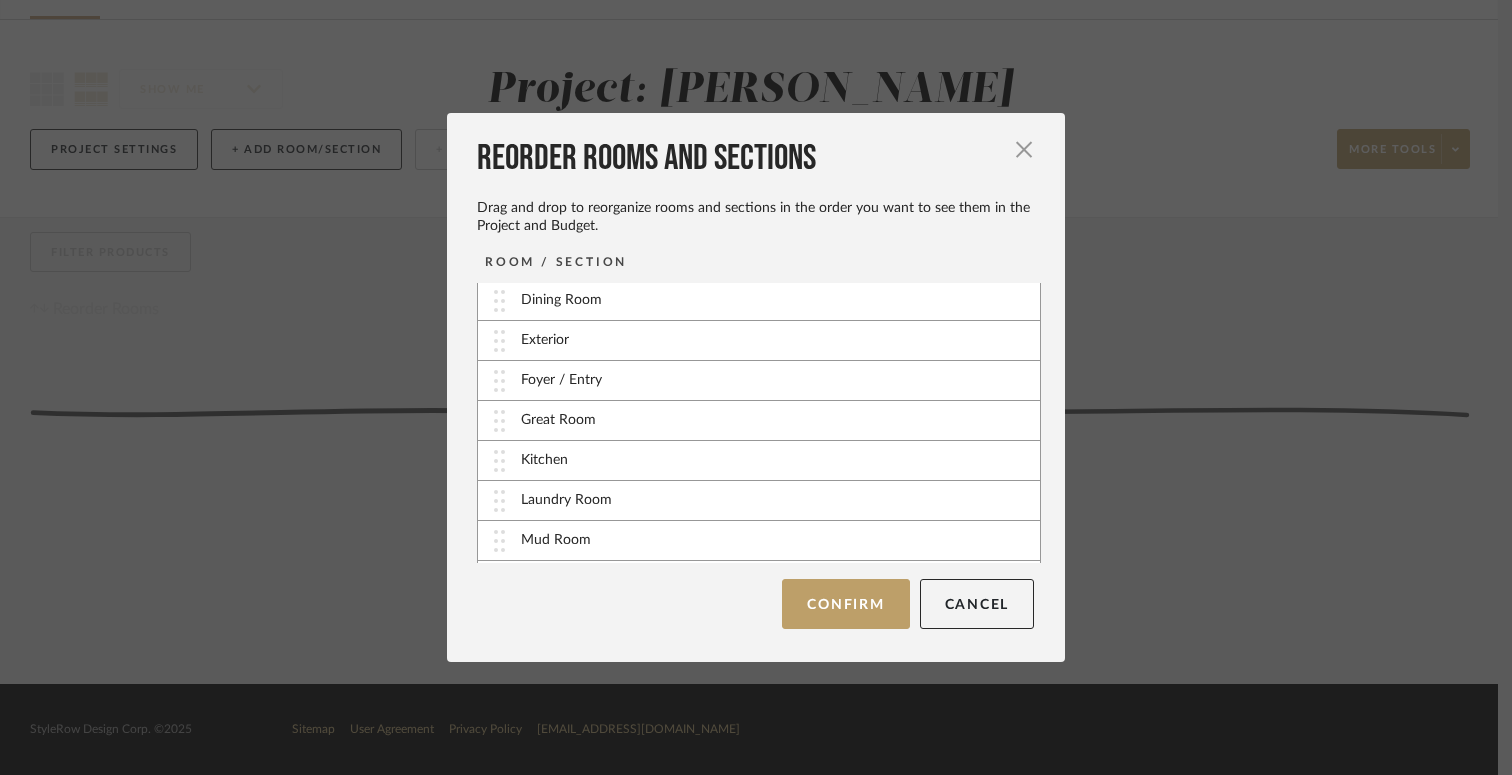 type 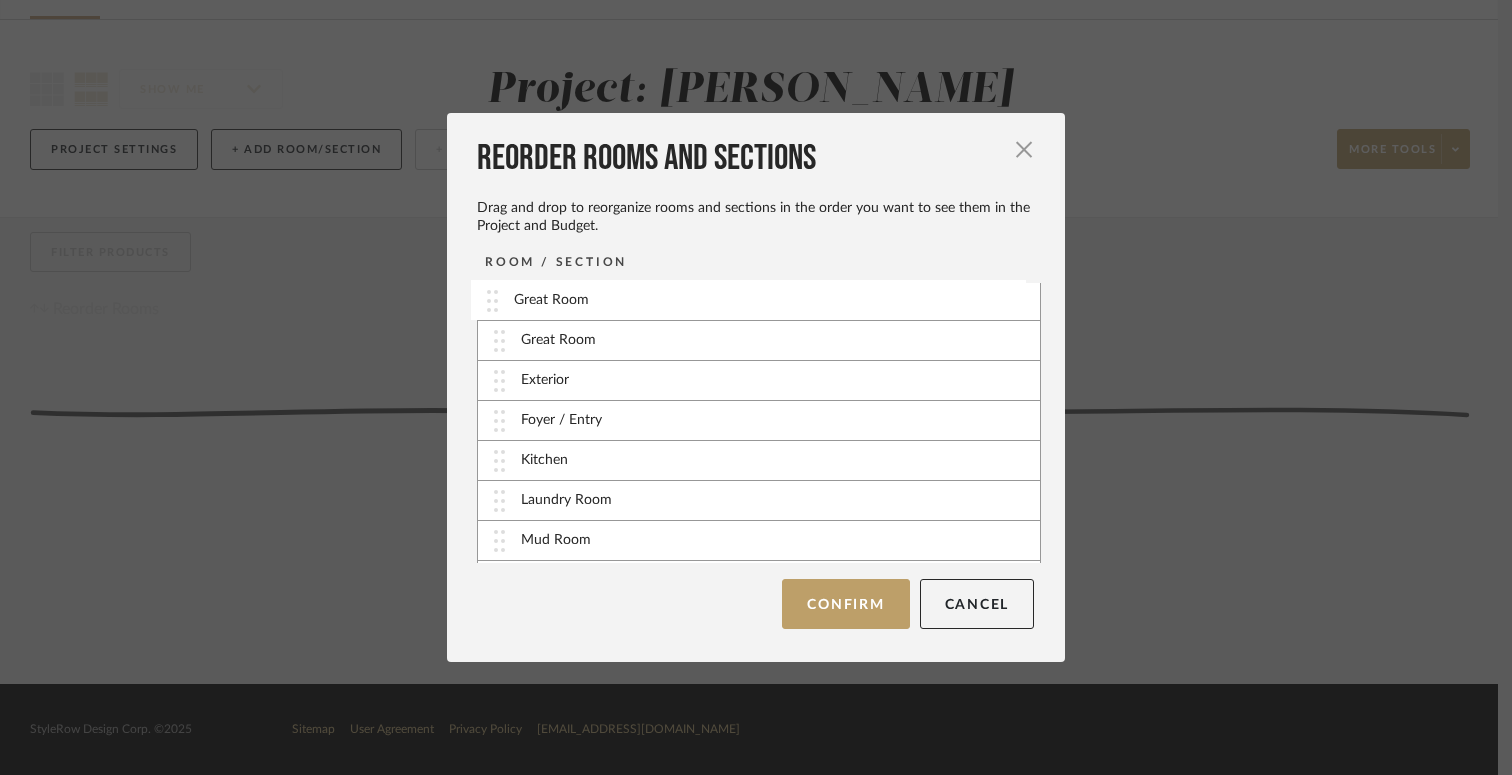 scroll, scrollTop: 93, scrollLeft: 0, axis: vertical 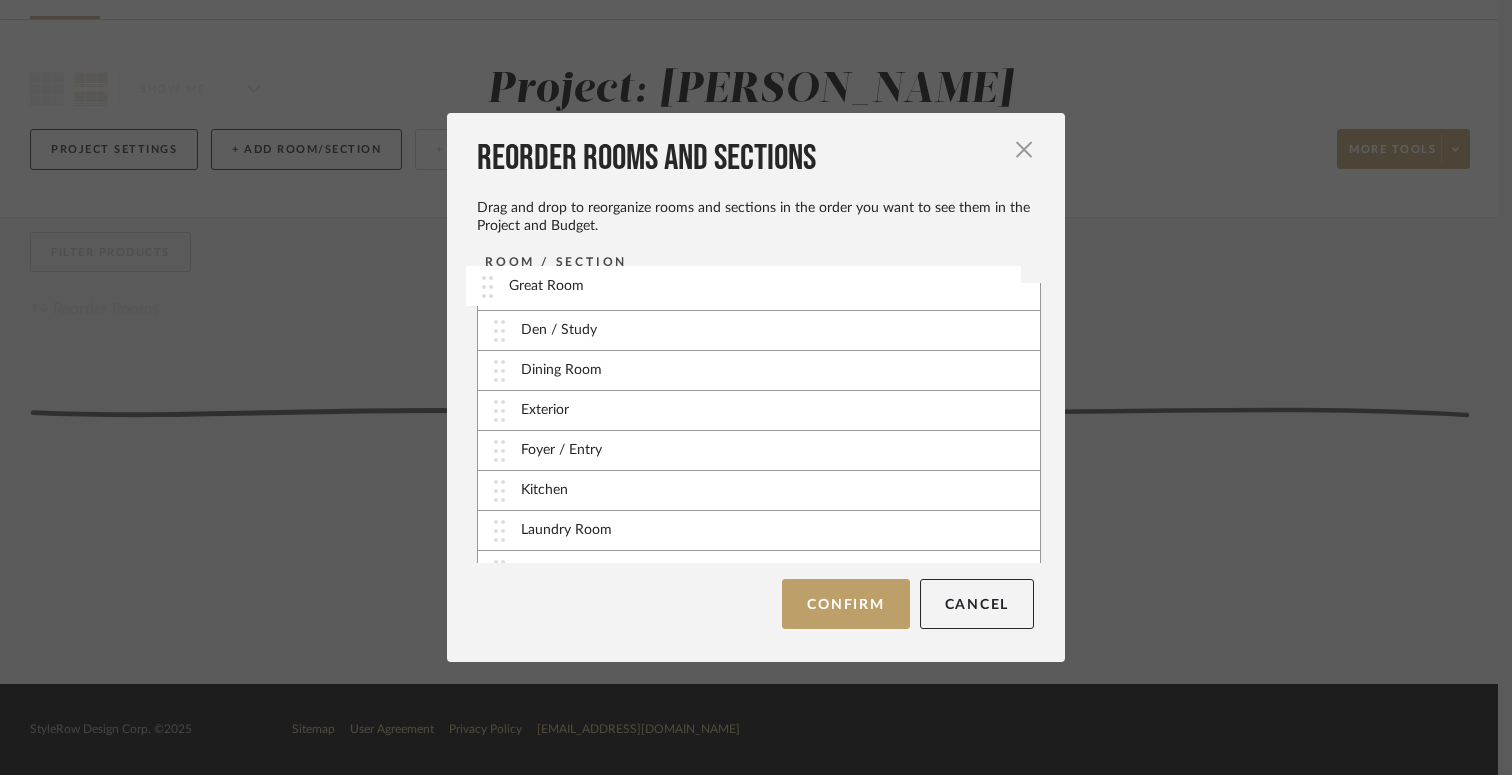 drag, startPoint x: 496, startPoint y: 429, endPoint x: 491, endPoint y: 295, distance: 134.09325 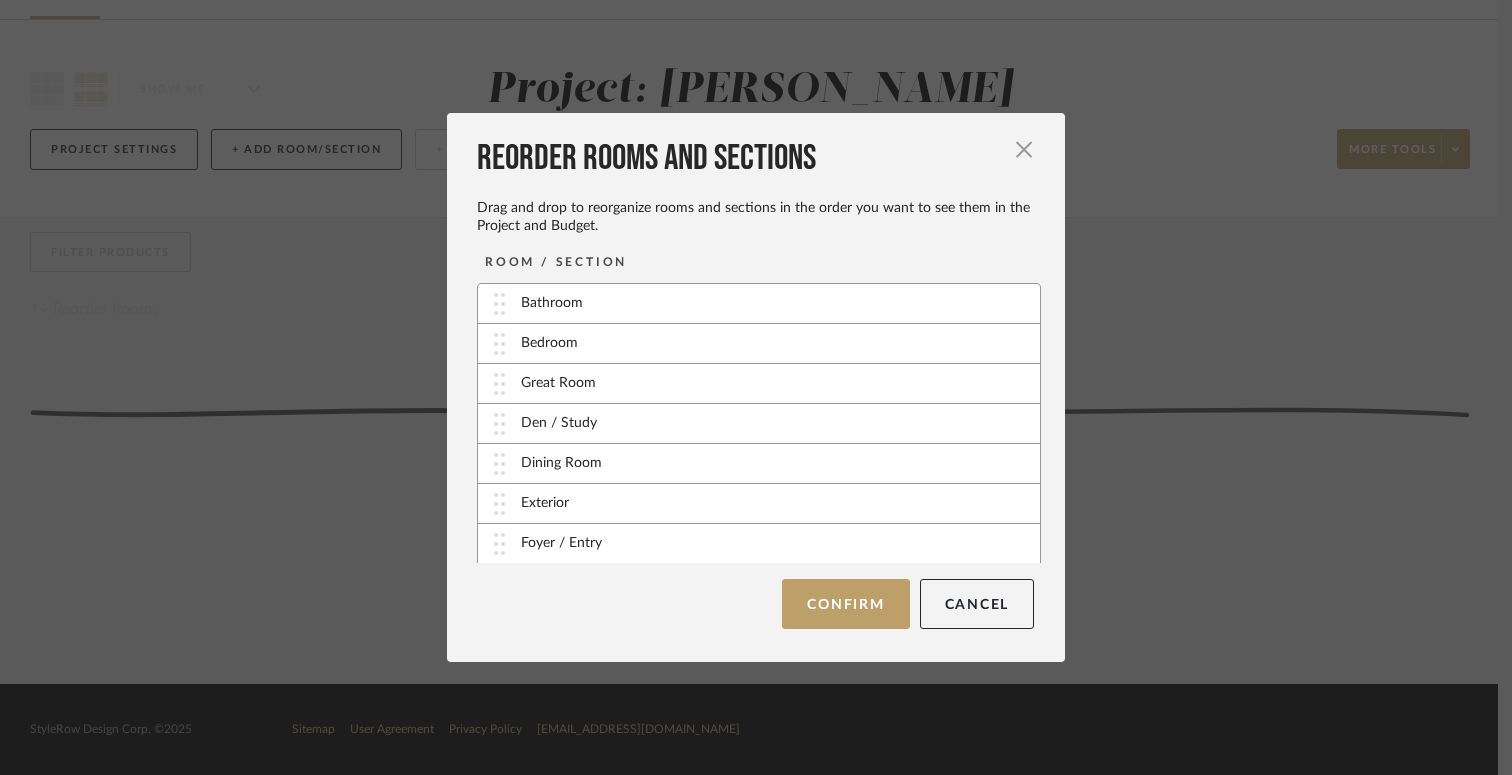 scroll, scrollTop: 0, scrollLeft: 0, axis: both 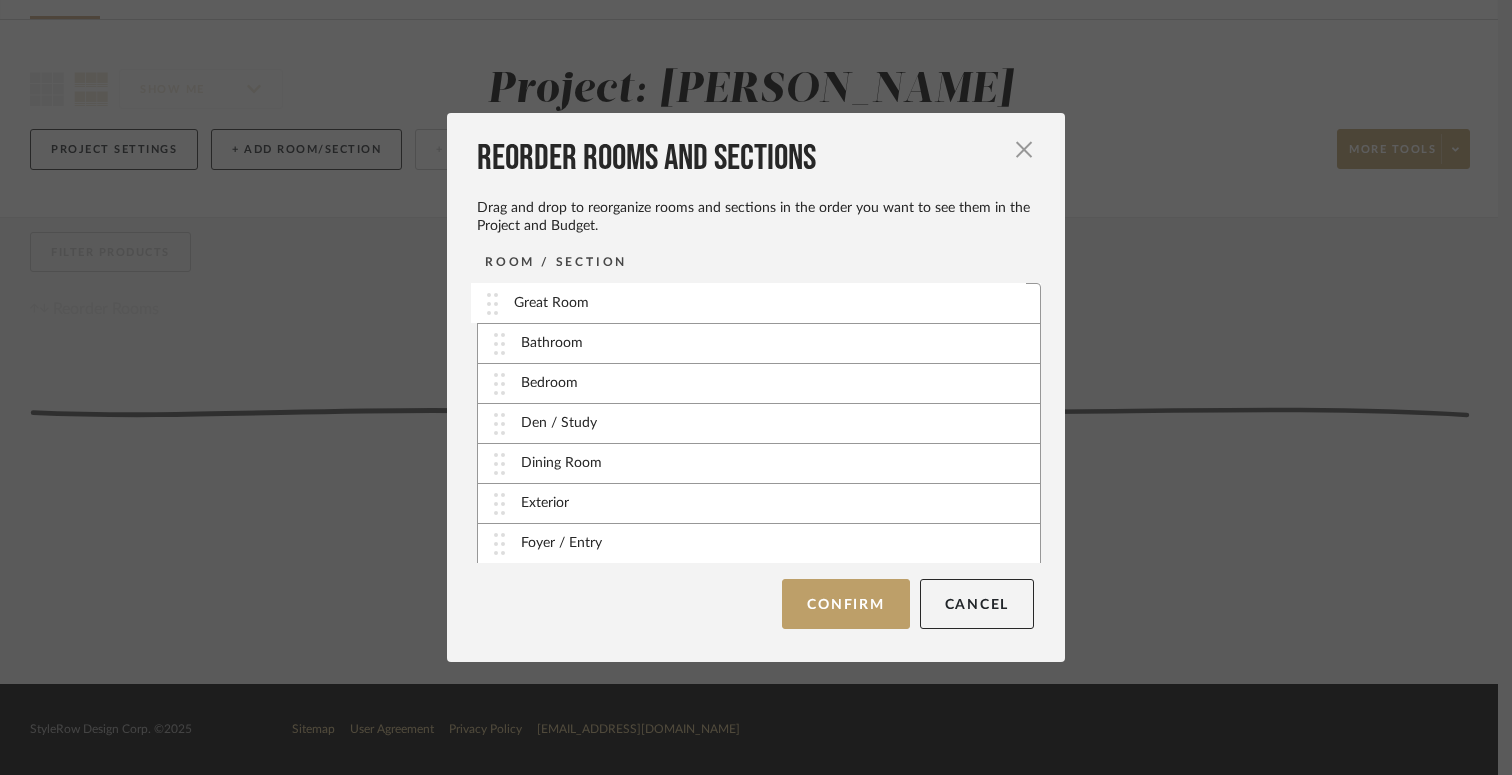 drag, startPoint x: 492, startPoint y: 387, endPoint x: 492, endPoint y: 307, distance: 80 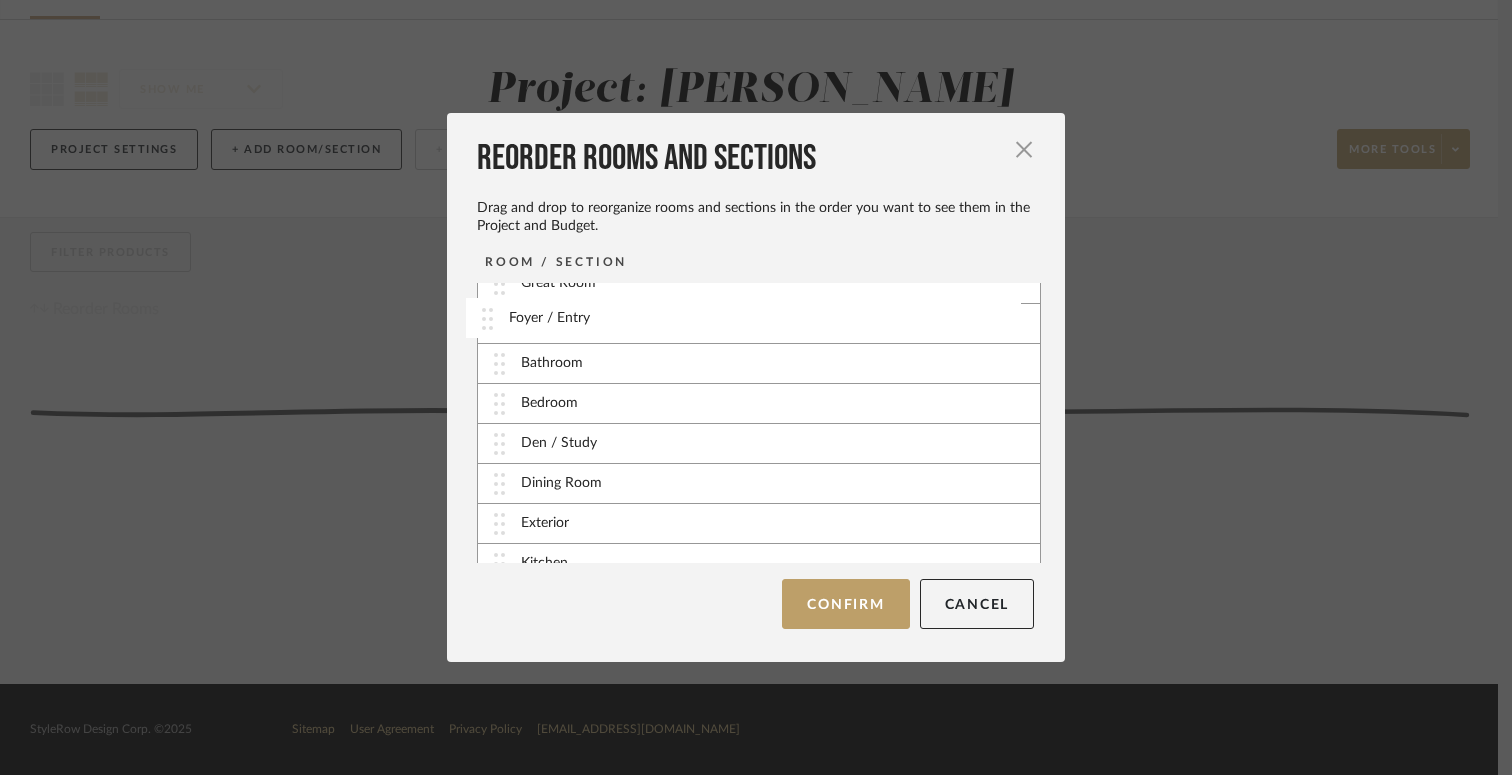 scroll, scrollTop: 0, scrollLeft: 0, axis: both 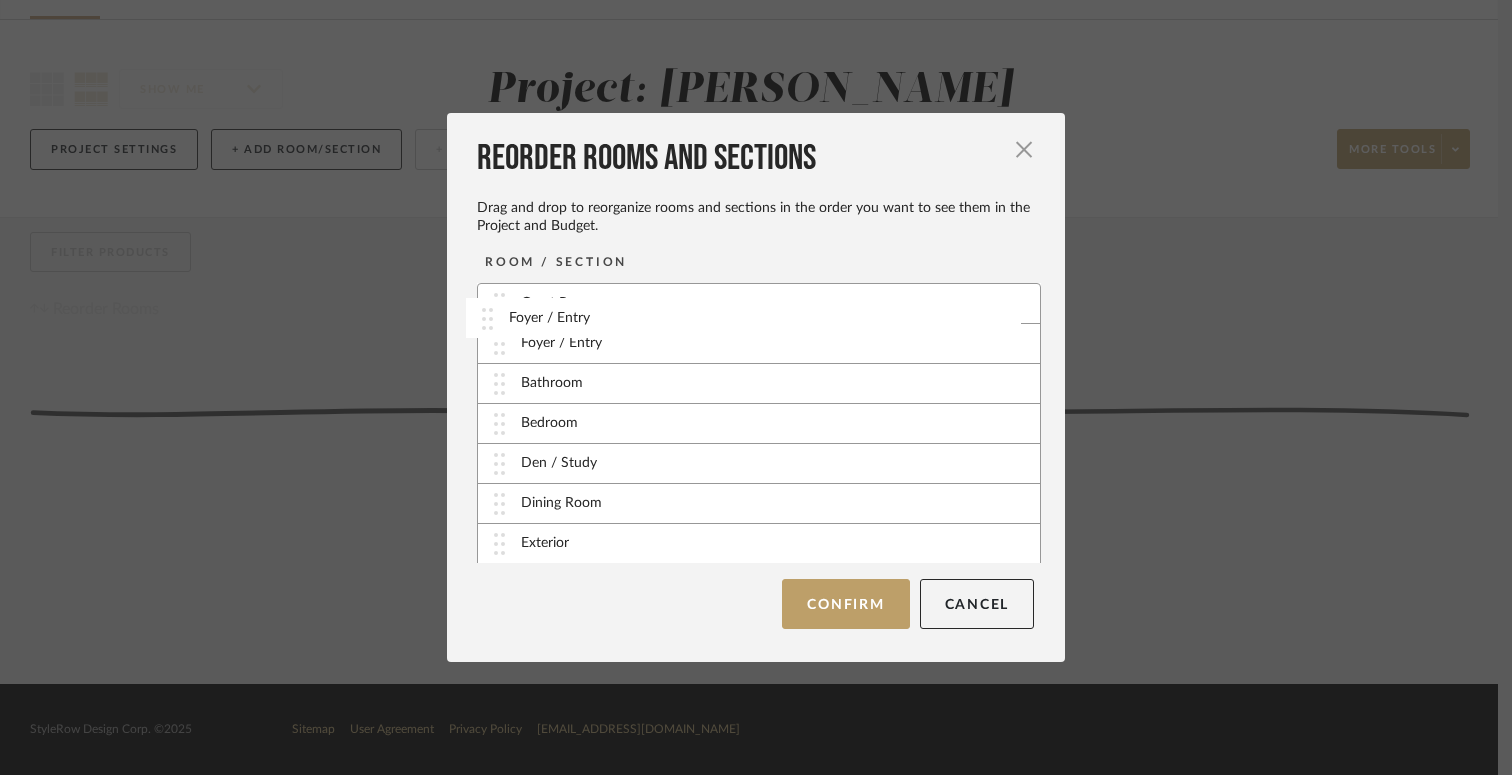 drag, startPoint x: 496, startPoint y: 552, endPoint x: 491, endPoint y: 326, distance: 226.0553 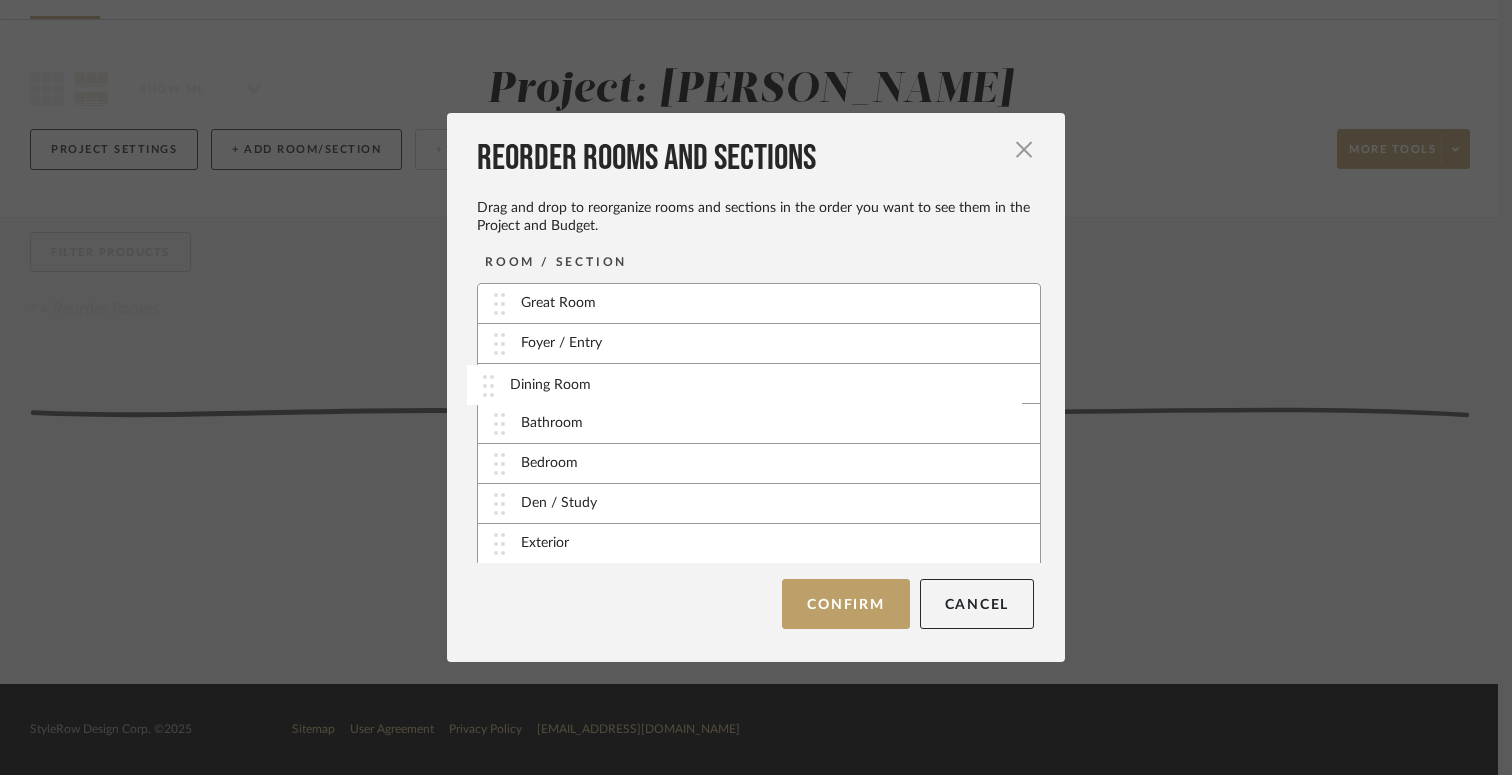 drag, startPoint x: 496, startPoint y: 502, endPoint x: 492, endPoint y: 384, distance: 118.06778 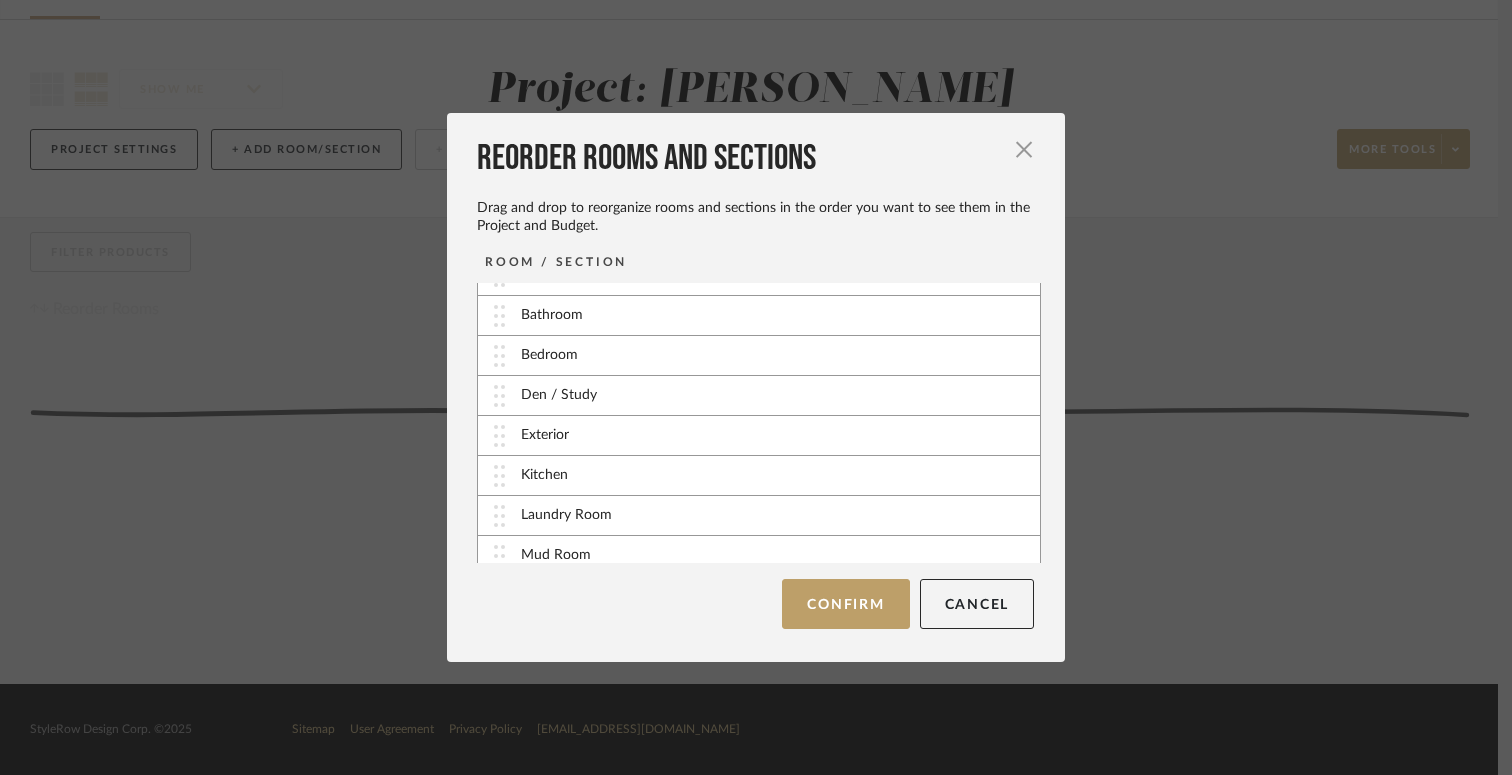 scroll, scrollTop: 120, scrollLeft: 0, axis: vertical 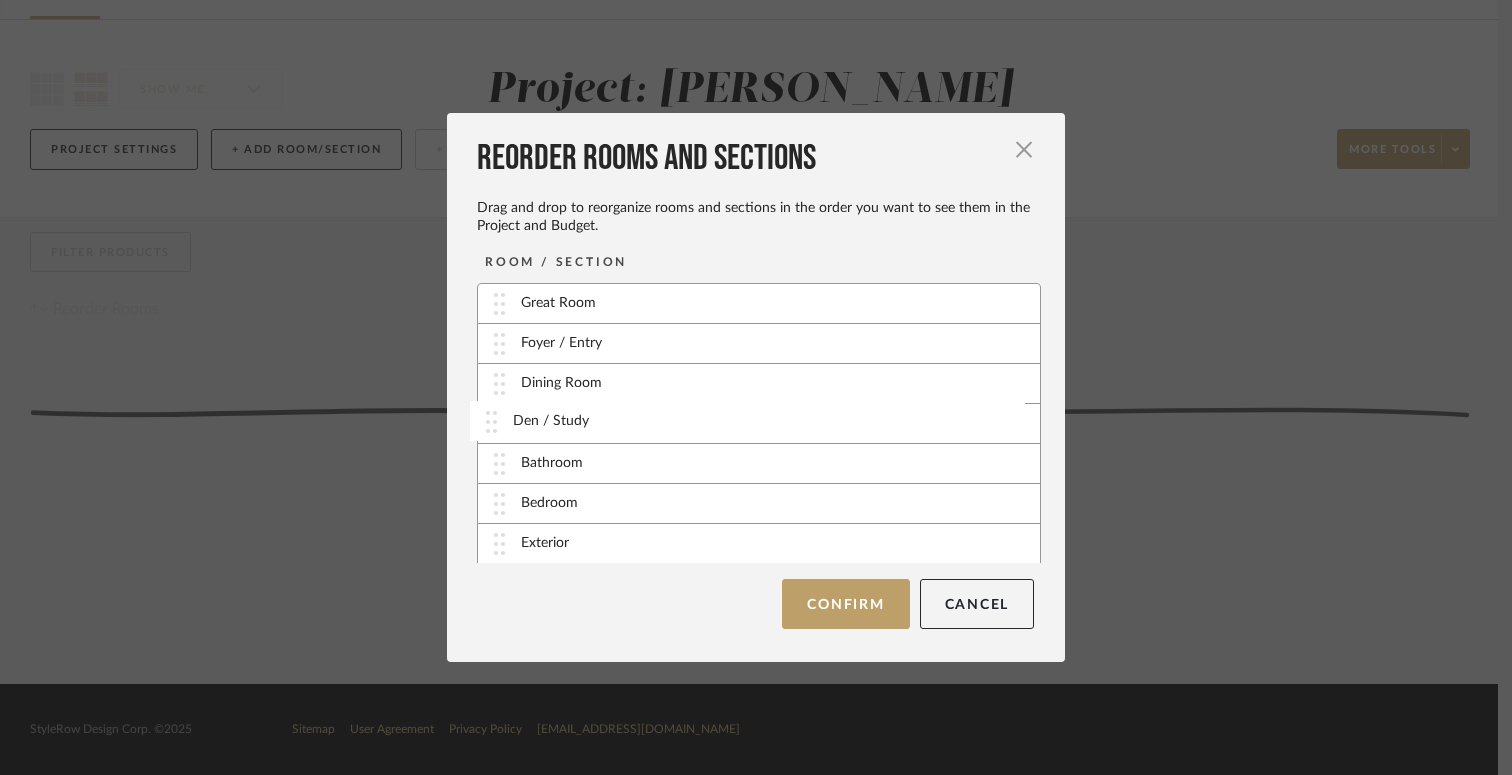 drag, startPoint x: 492, startPoint y: 384, endPoint x: 491, endPoint y: 422, distance: 38.013157 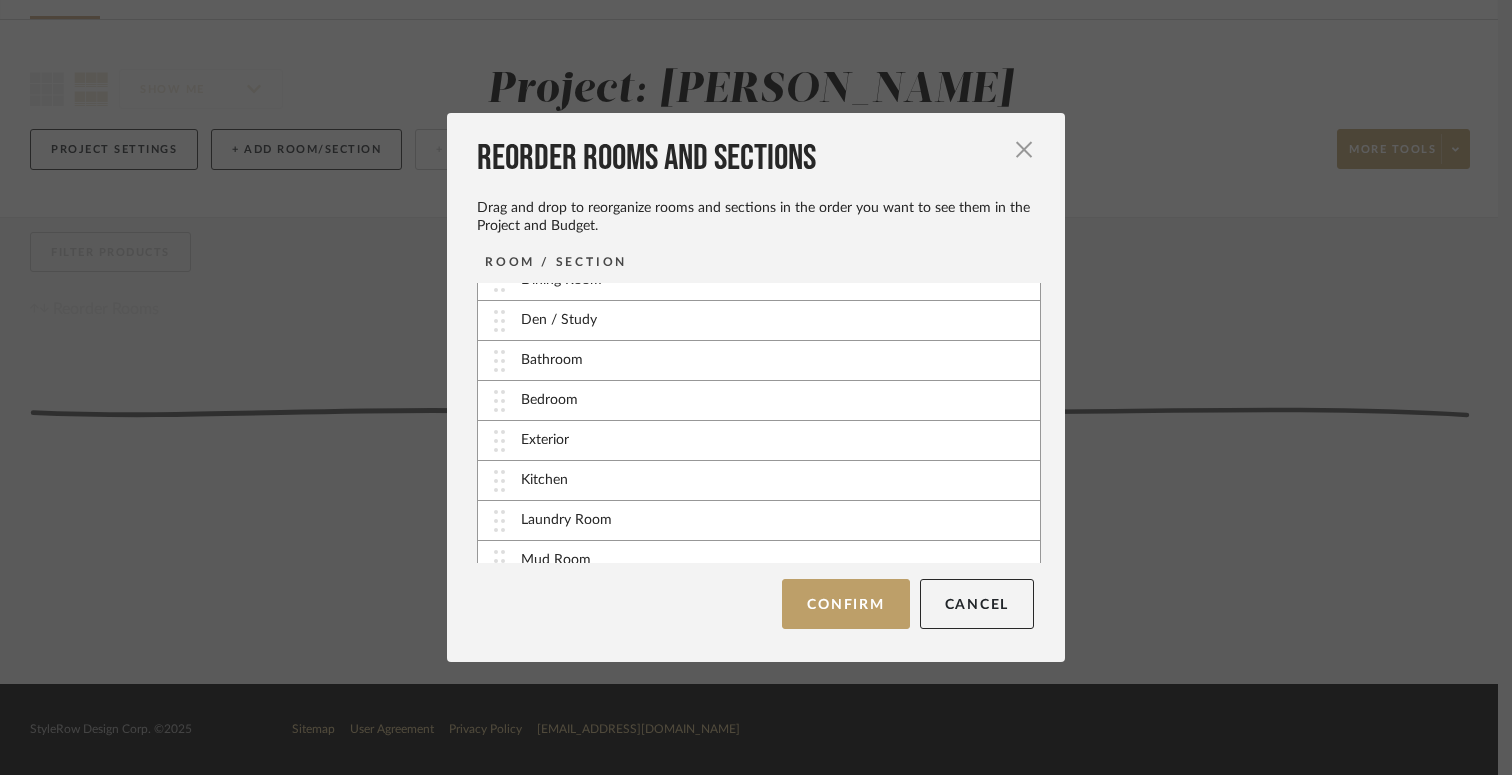 scroll, scrollTop: 105, scrollLeft: 0, axis: vertical 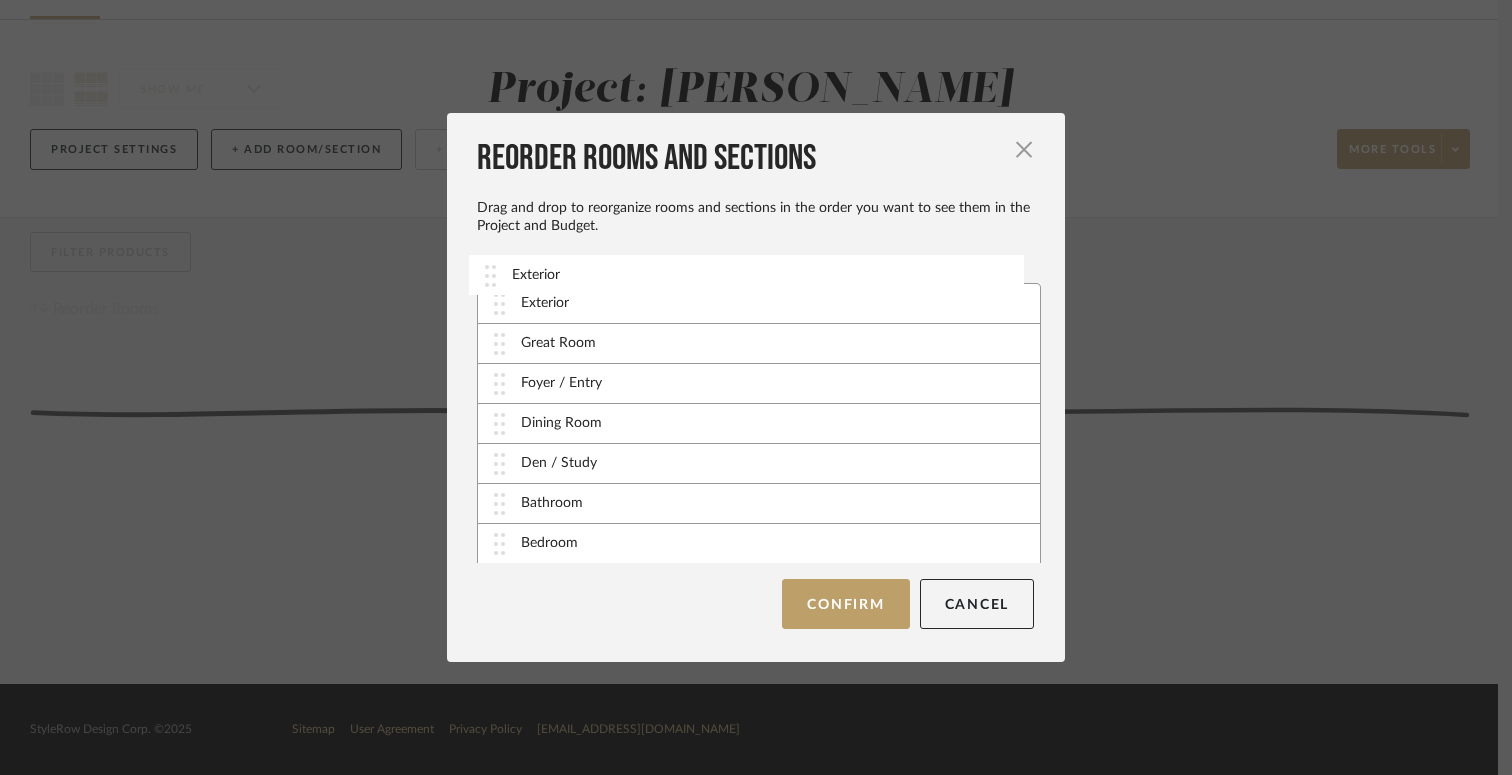drag, startPoint x: 500, startPoint y: 445, endPoint x: 499, endPoint y: 283, distance: 162.00308 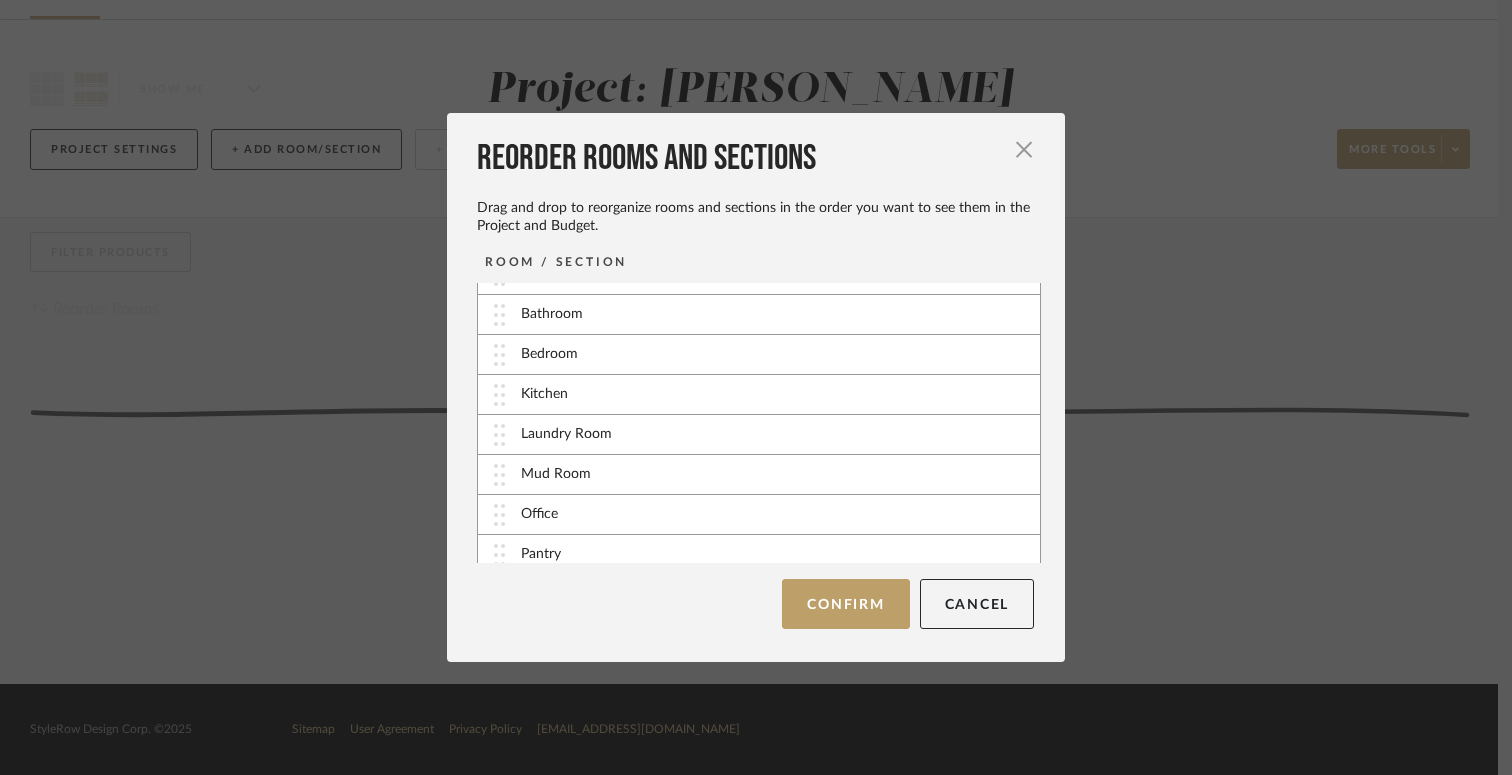 scroll, scrollTop: 305, scrollLeft: 0, axis: vertical 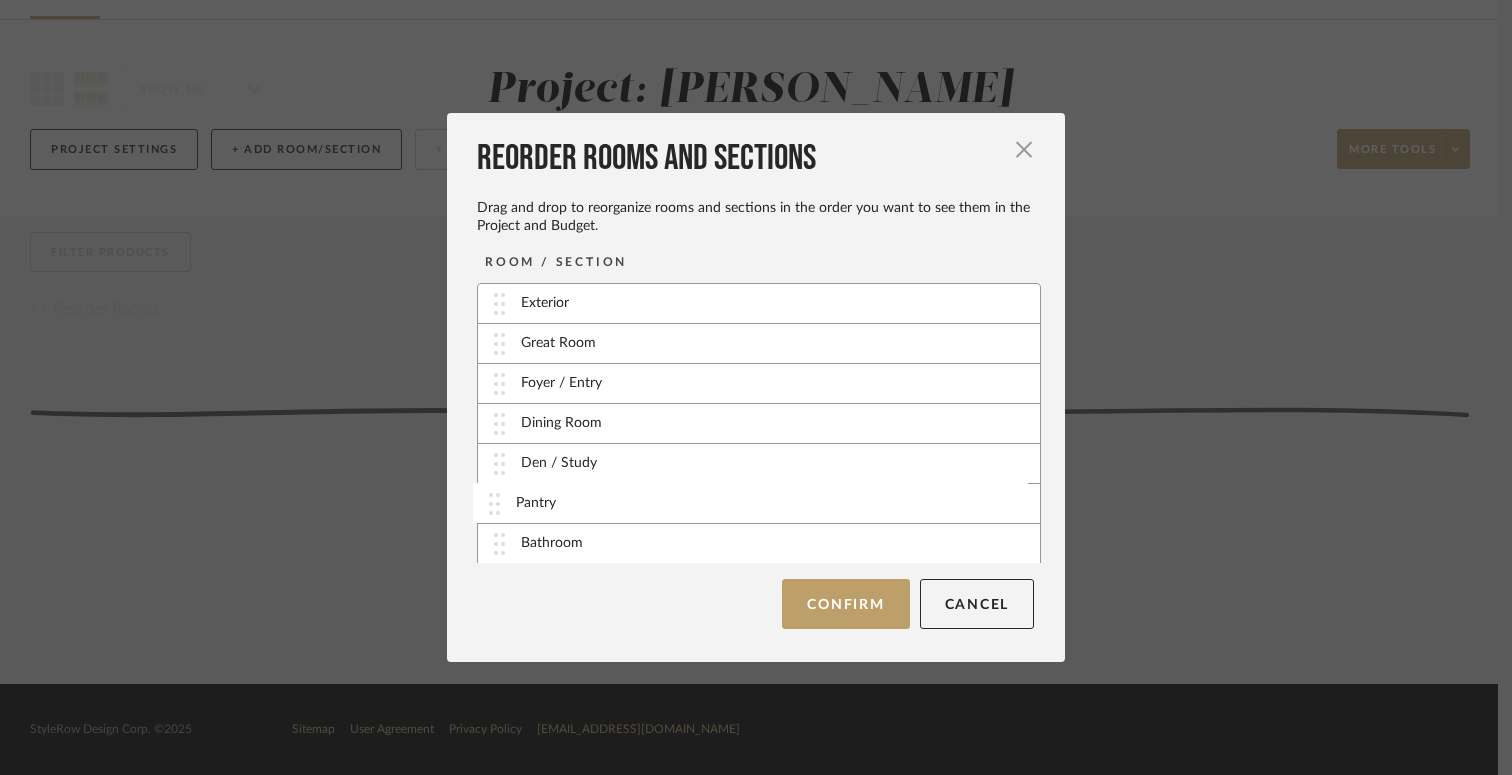 drag, startPoint x: 489, startPoint y: 437, endPoint x: 491, endPoint y: 502, distance: 65.03076 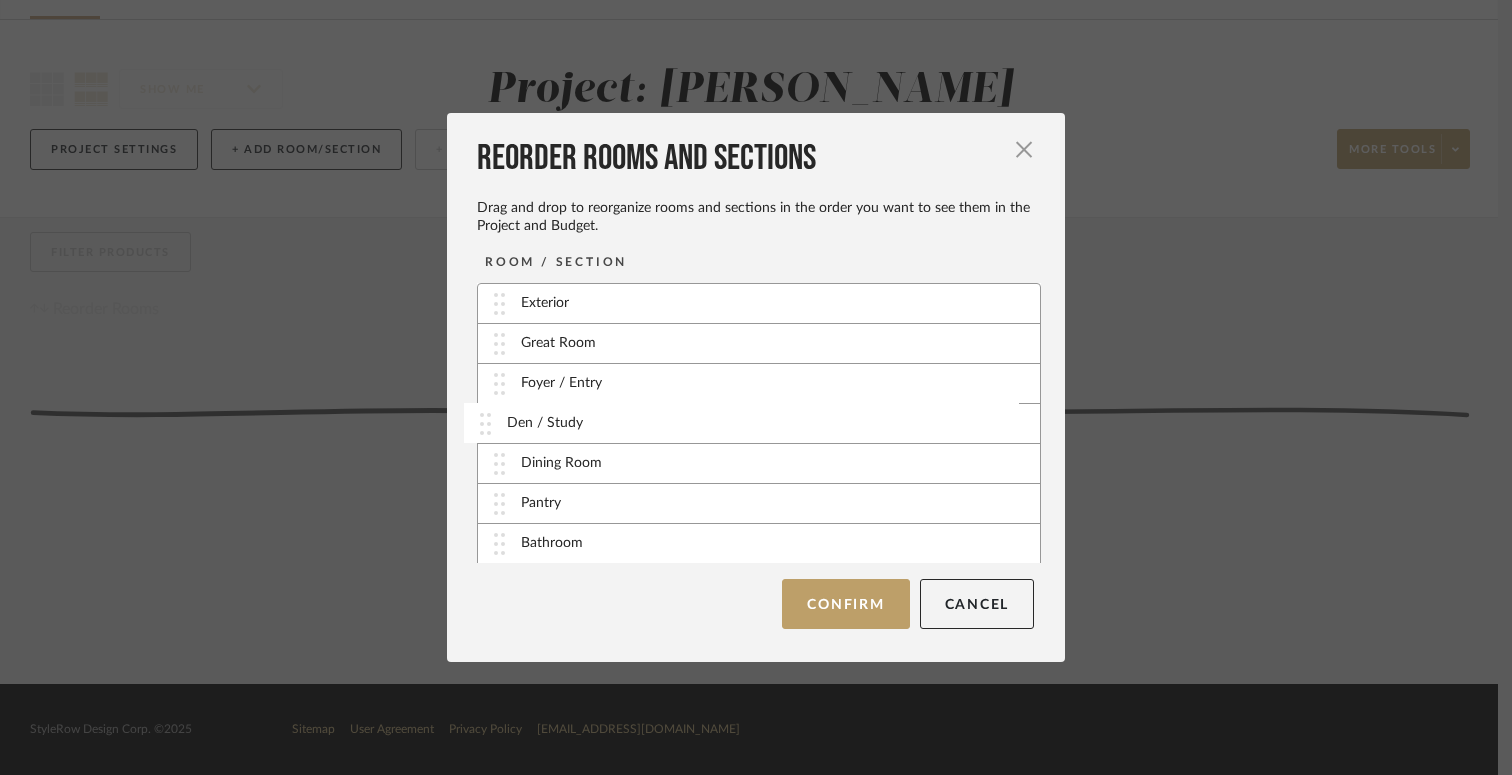 drag, startPoint x: 488, startPoint y: 464, endPoint x: 481, endPoint y: 422, distance: 42.579338 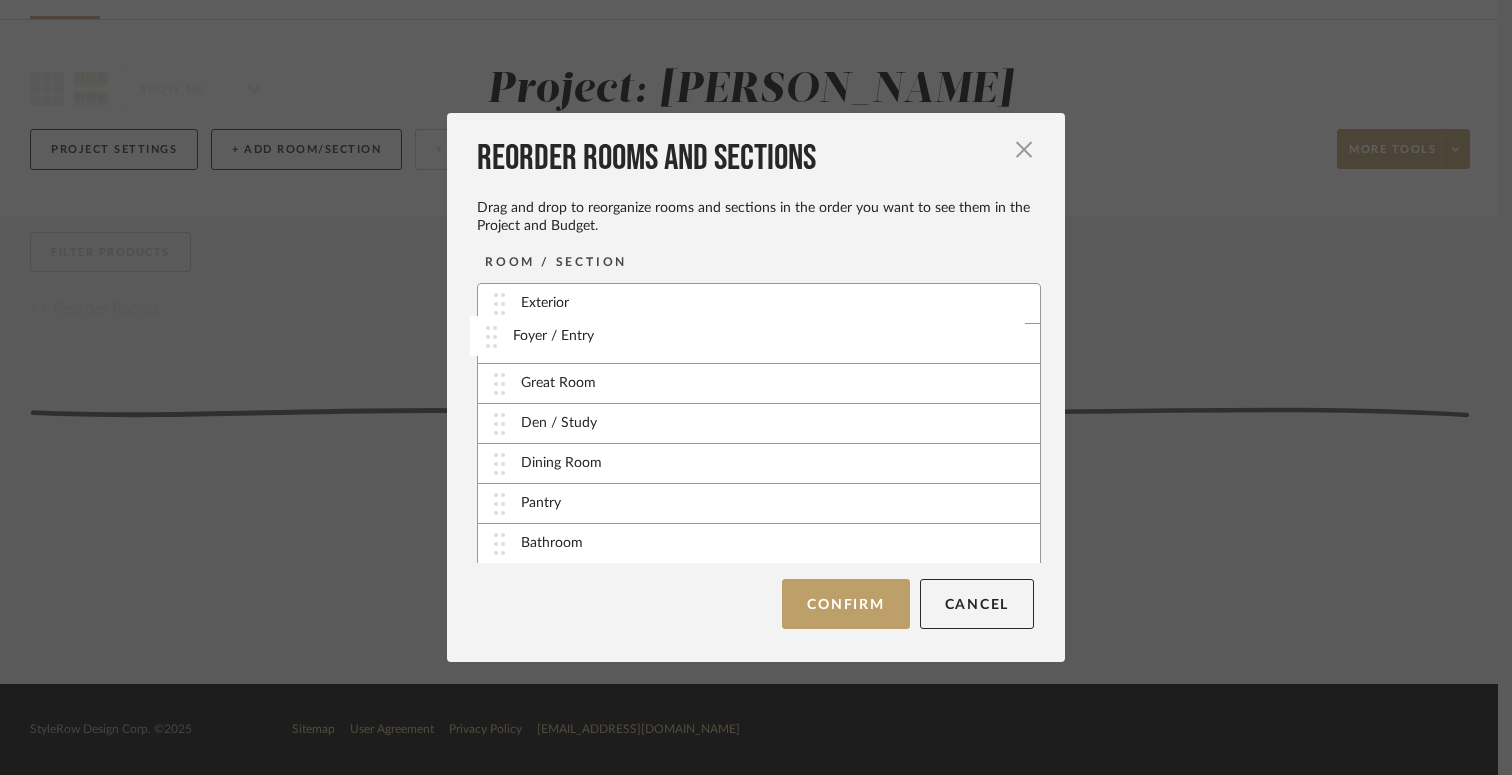 drag, startPoint x: 489, startPoint y: 379, endPoint x: 488, endPoint y: 332, distance: 47.010635 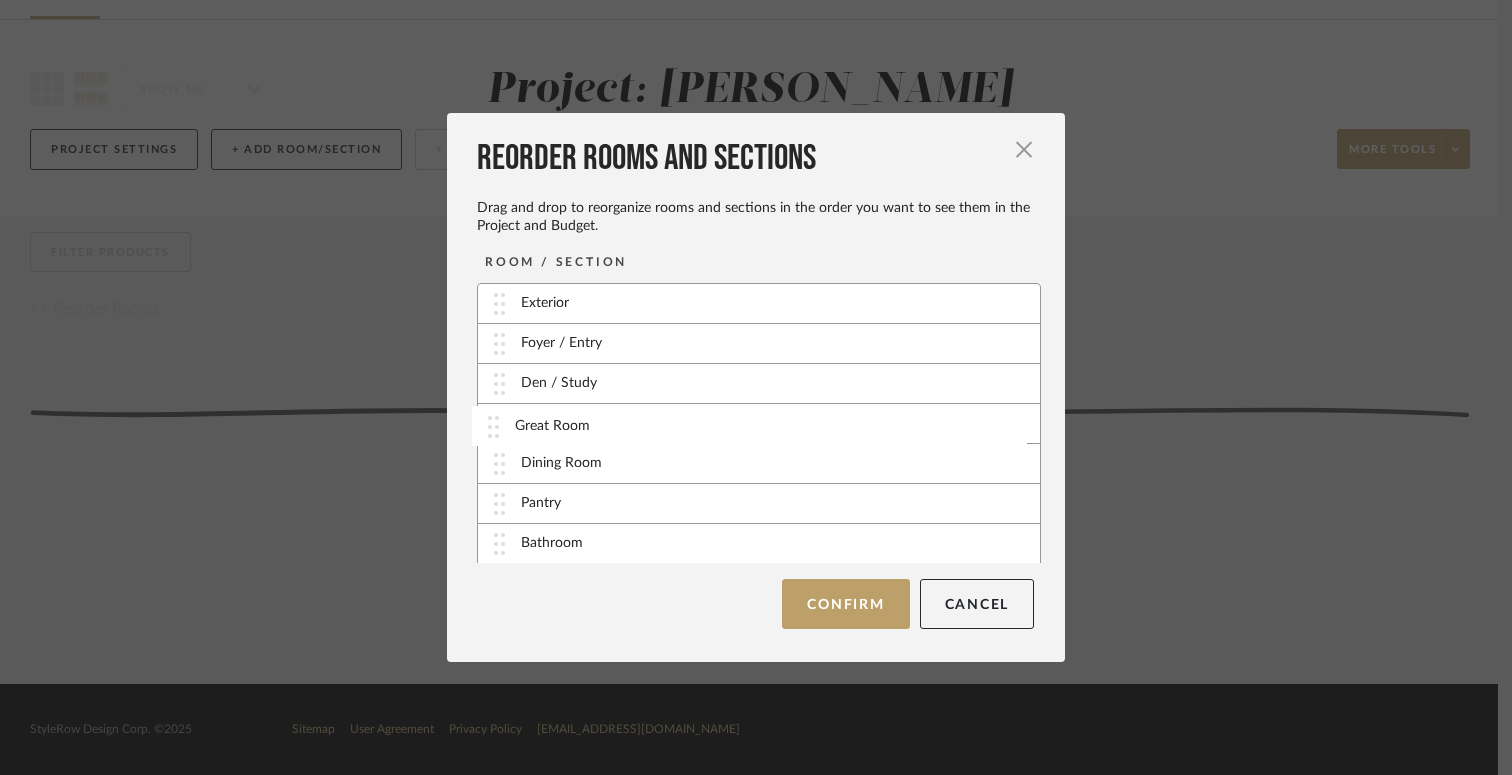 drag, startPoint x: 506, startPoint y: 393, endPoint x: 507, endPoint y: 436, distance: 43.011627 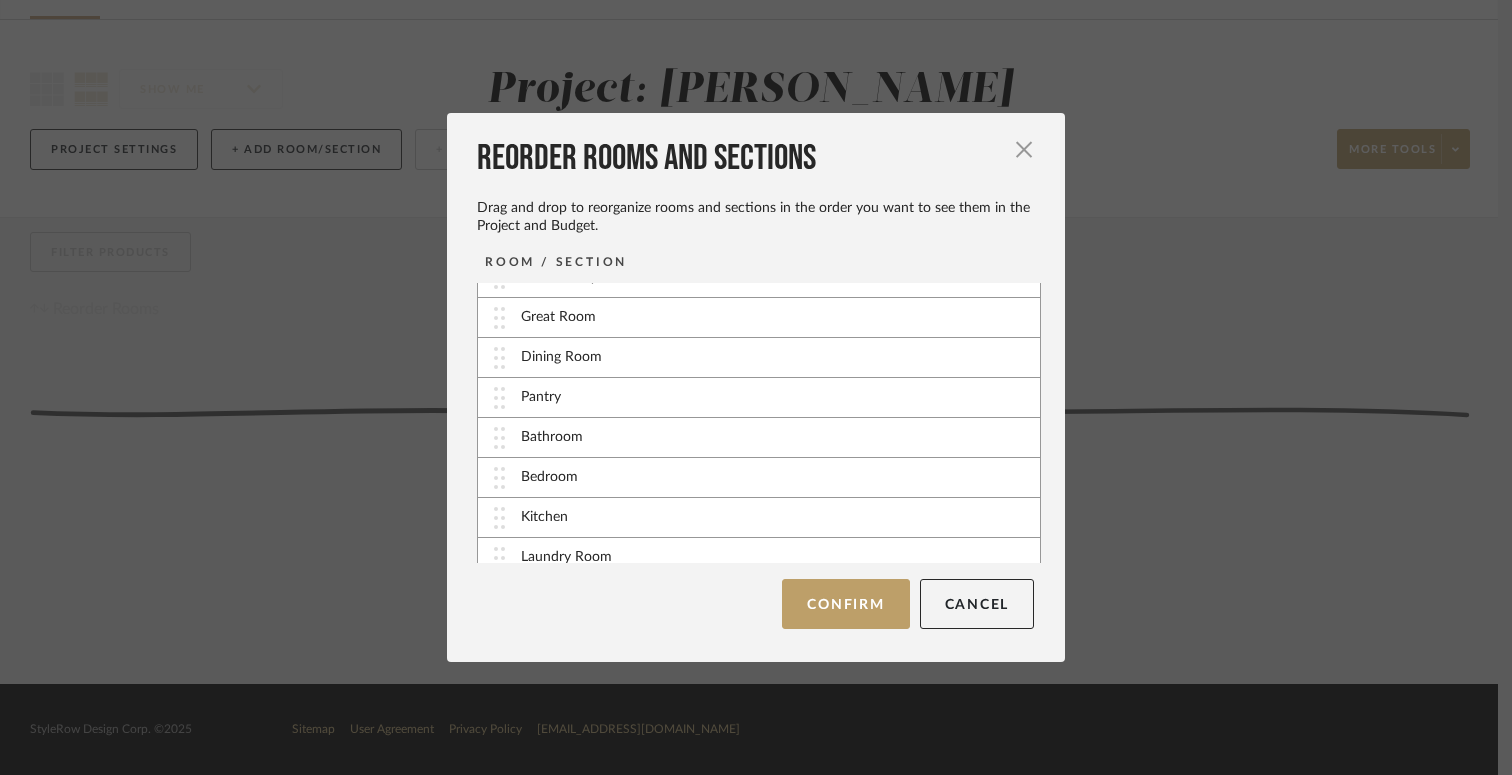 scroll, scrollTop: 137, scrollLeft: 0, axis: vertical 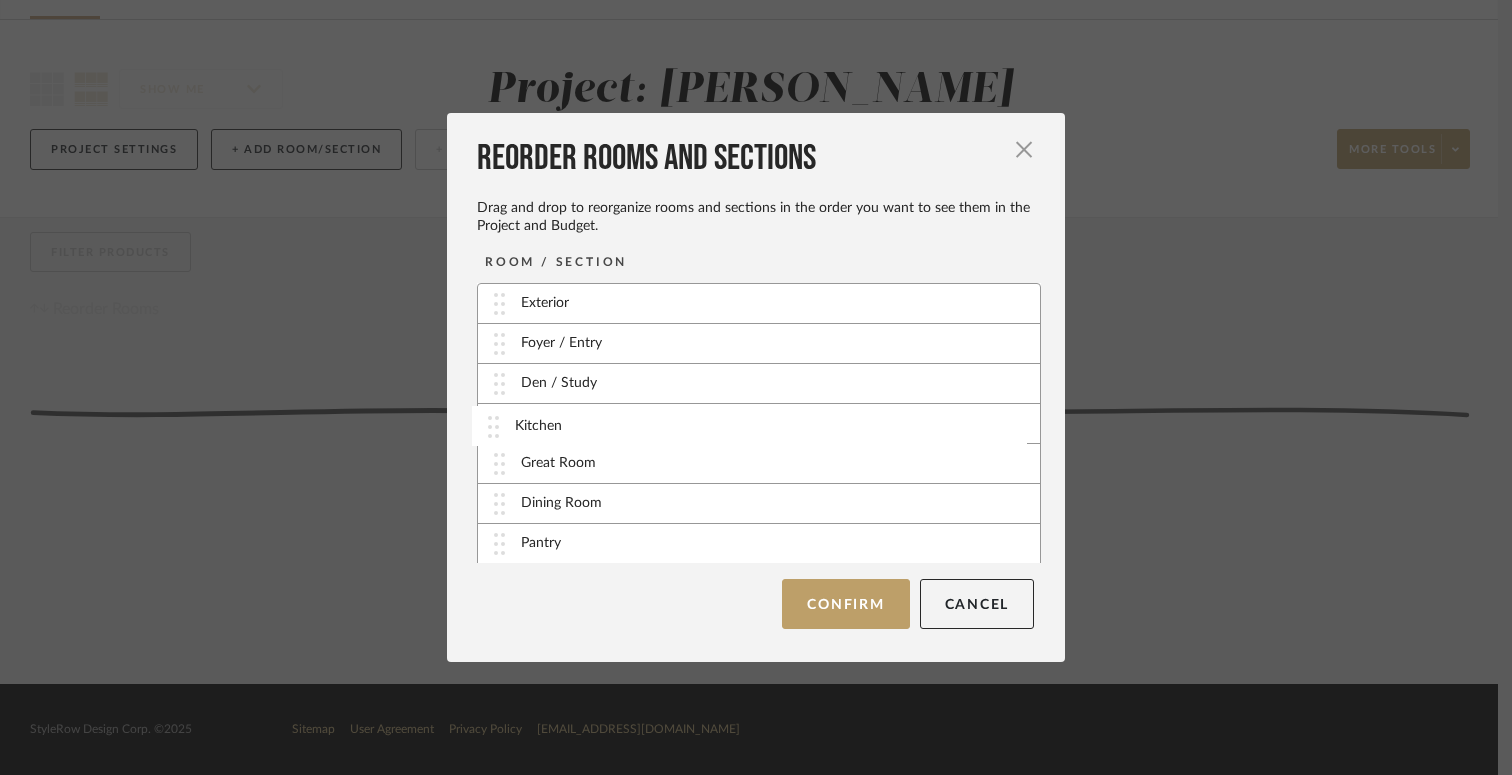drag, startPoint x: 493, startPoint y: 481, endPoint x: 494, endPoint y: 421, distance: 60.00833 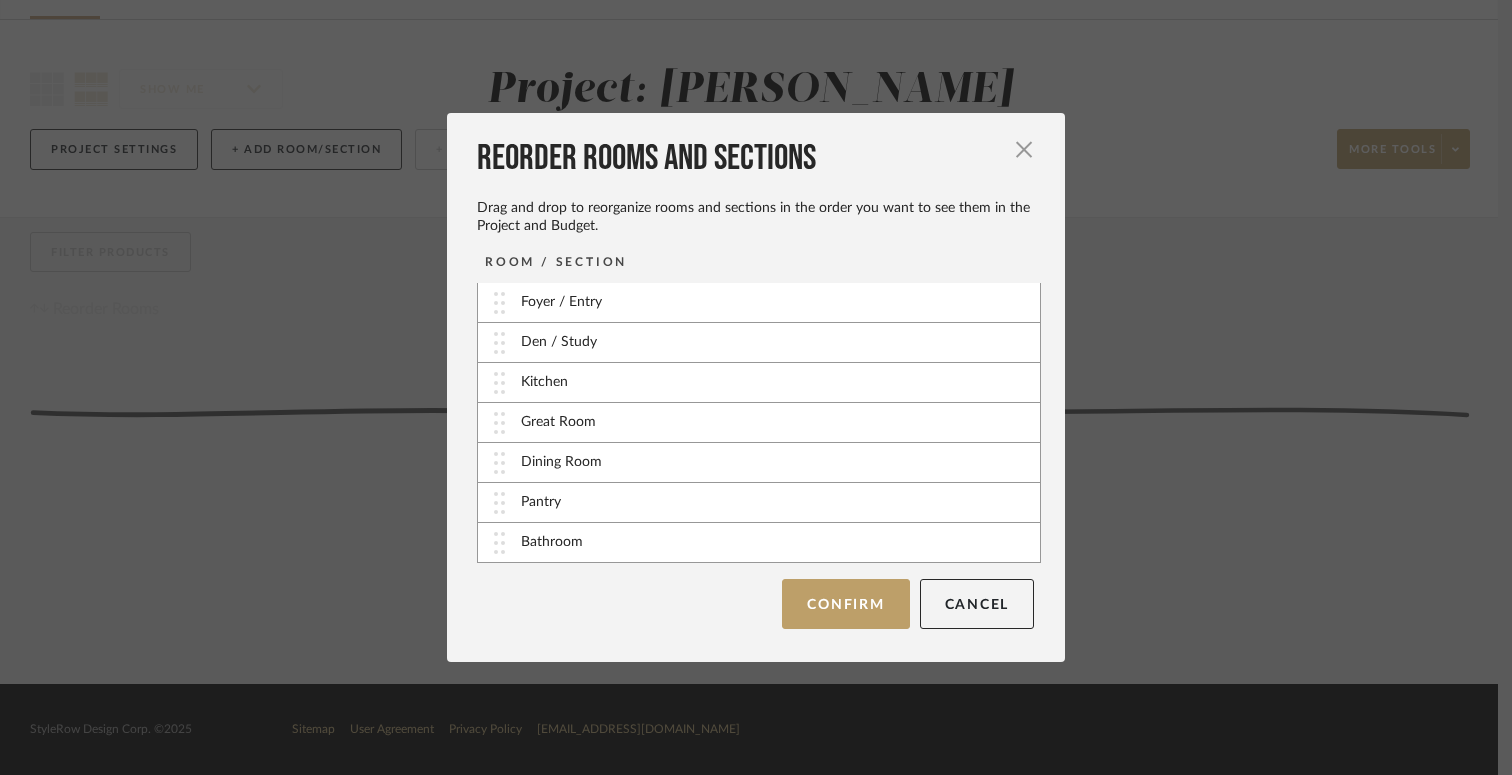 scroll, scrollTop: 64, scrollLeft: 0, axis: vertical 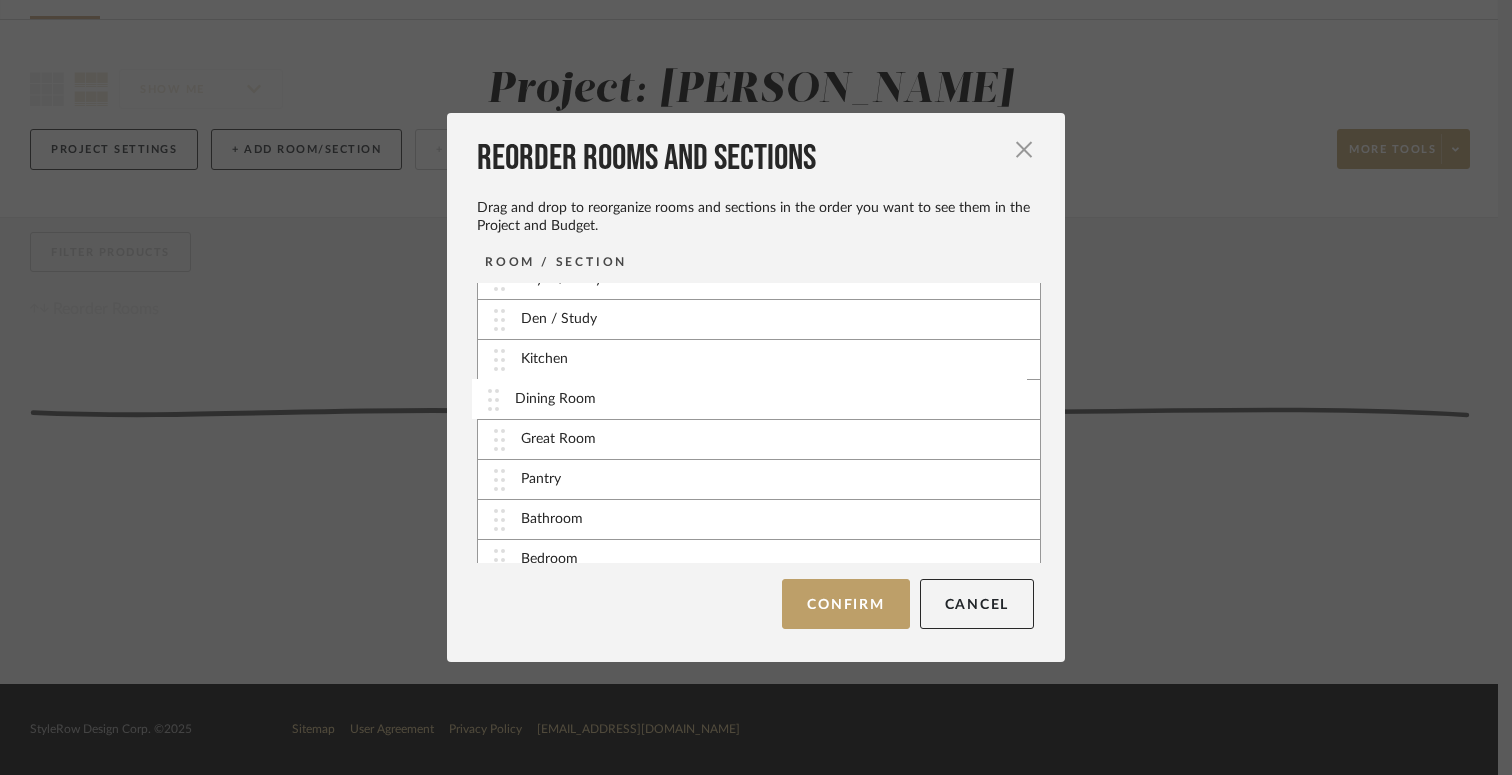 drag, startPoint x: 485, startPoint y: 445, endPoint x: 486, endPoint y: 405, distance: 40.012497 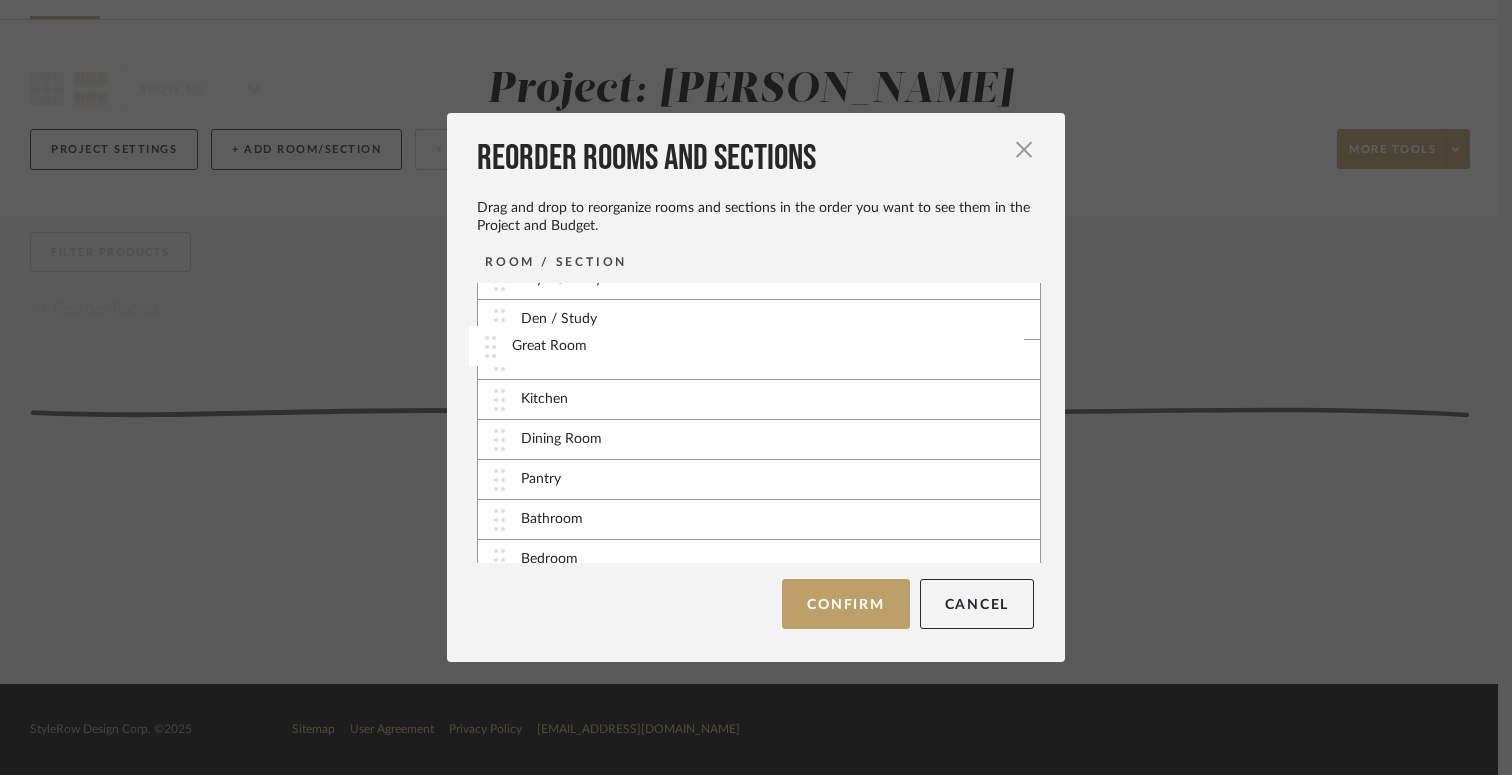 drag, startPoint x: 495, startPoint y: 447, endPoint x: 493, endPoint y: 353, distance: 94.02127 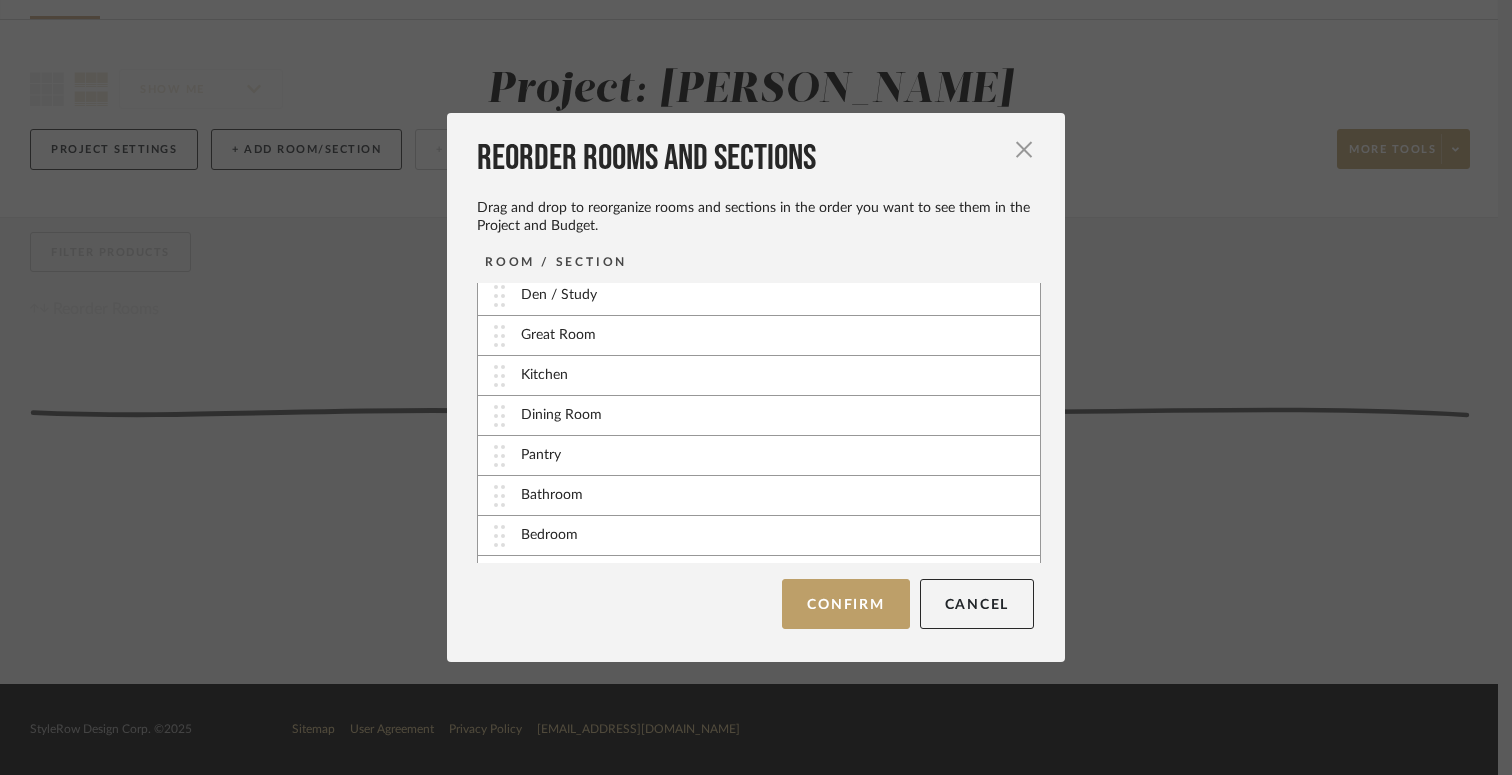 scroll, scrollTop: 94, scrollLeft: 0, axis: vertical 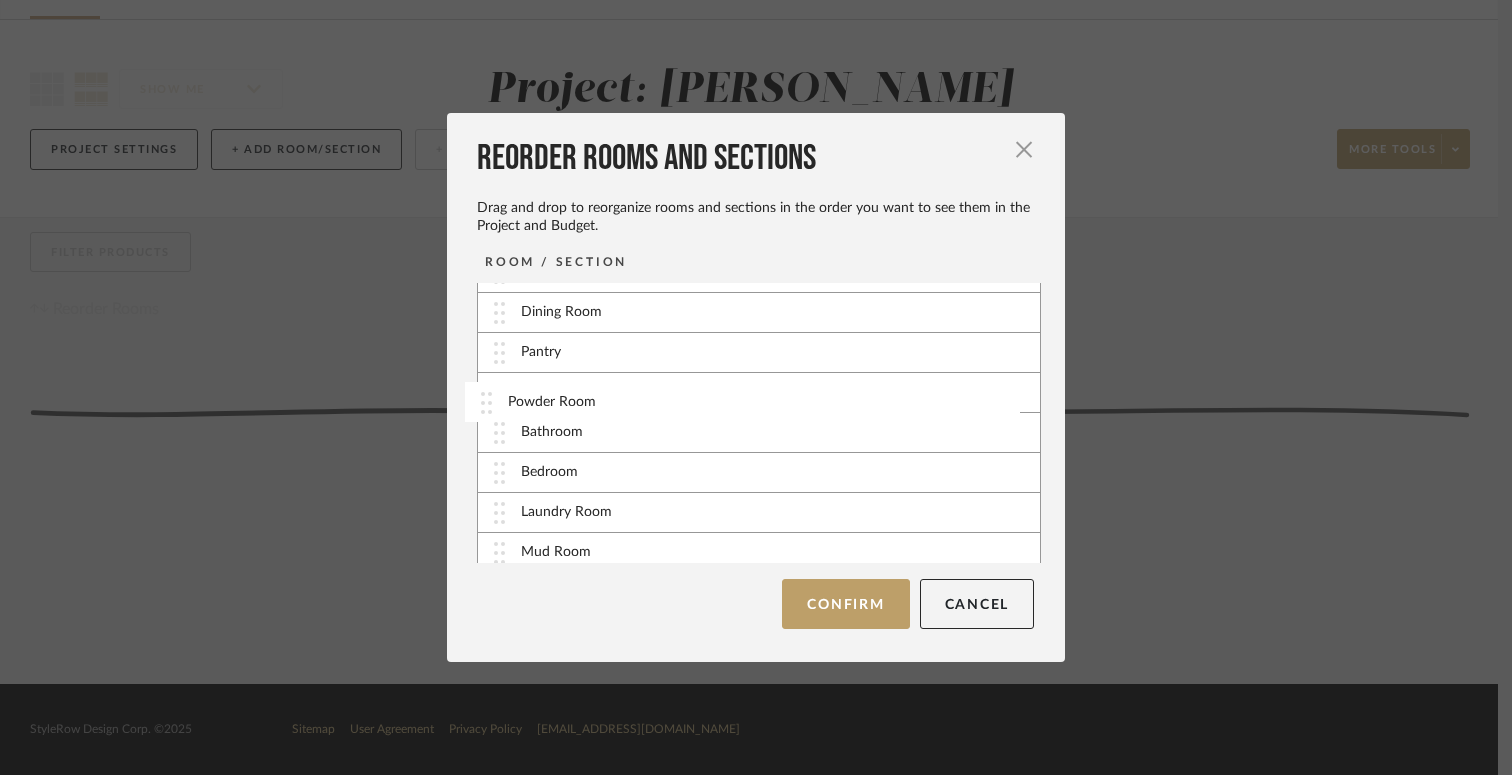 drag, startPoint x: 491, startPoint y: 464, endPoint x: 485, endPoint y: 404, distance: 60.299255 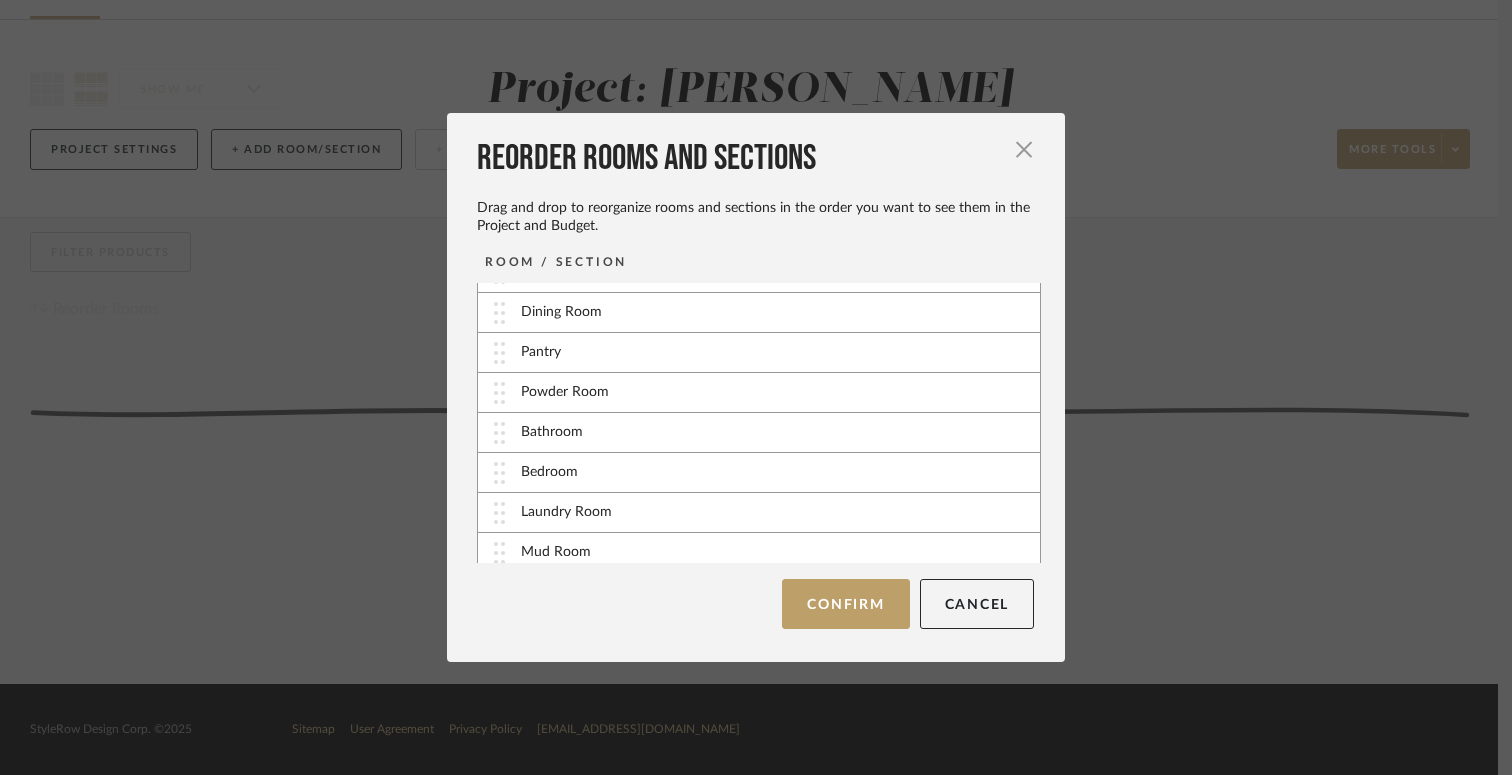 scroll, scrollTop: 211, scrollLeft: 0, axis: vertical 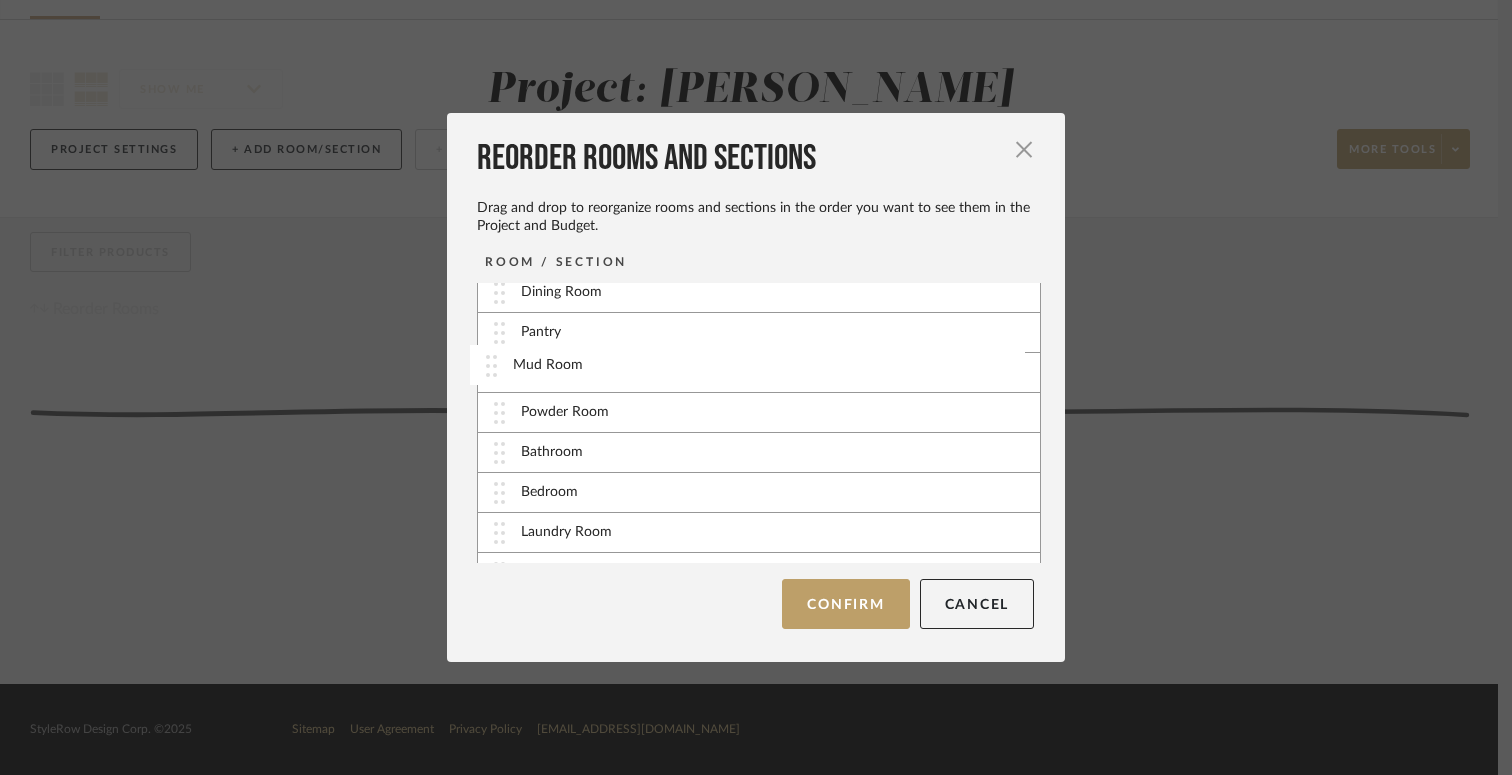 drag, startPoint x: 494, startPoint y: 549, endPoint x: 493, endPoint y: 362, distance: 187.00267 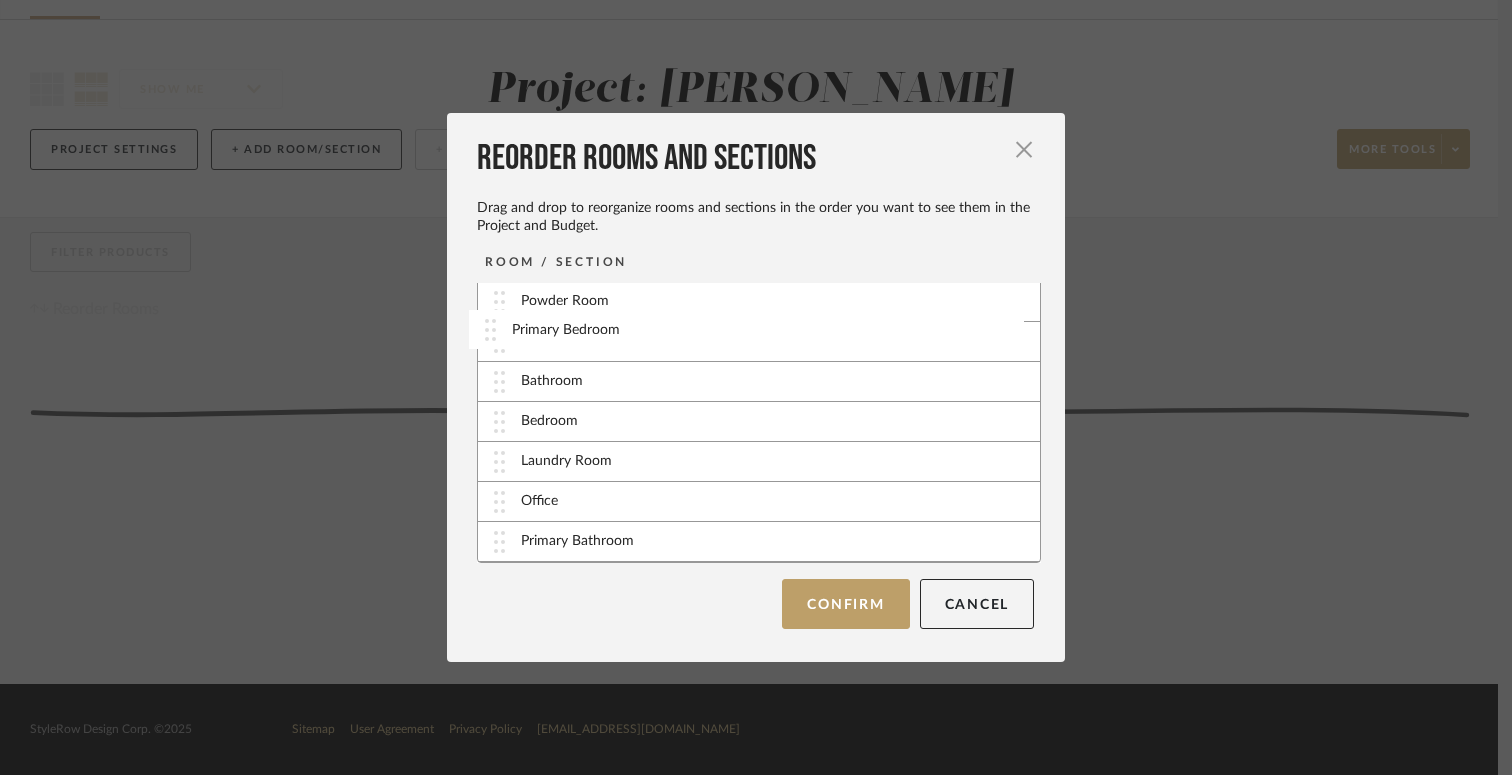 drag, startPoint x: 500, startPoint y: 545, endPoint x: 498, endPoint y: 330, distance: 215.00931 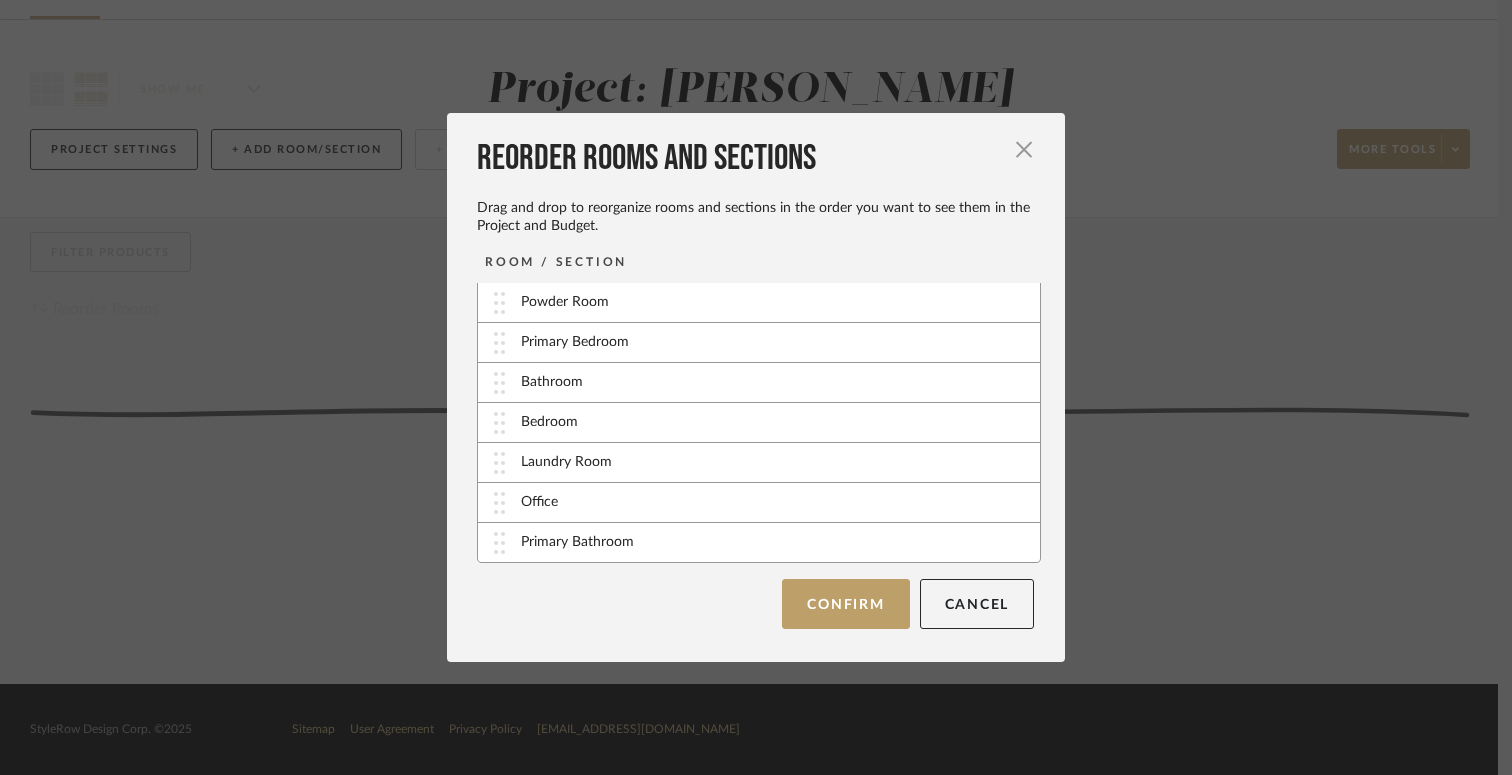 scroll, scrollTop: 321, scrollLeft: 0, axis: vertical 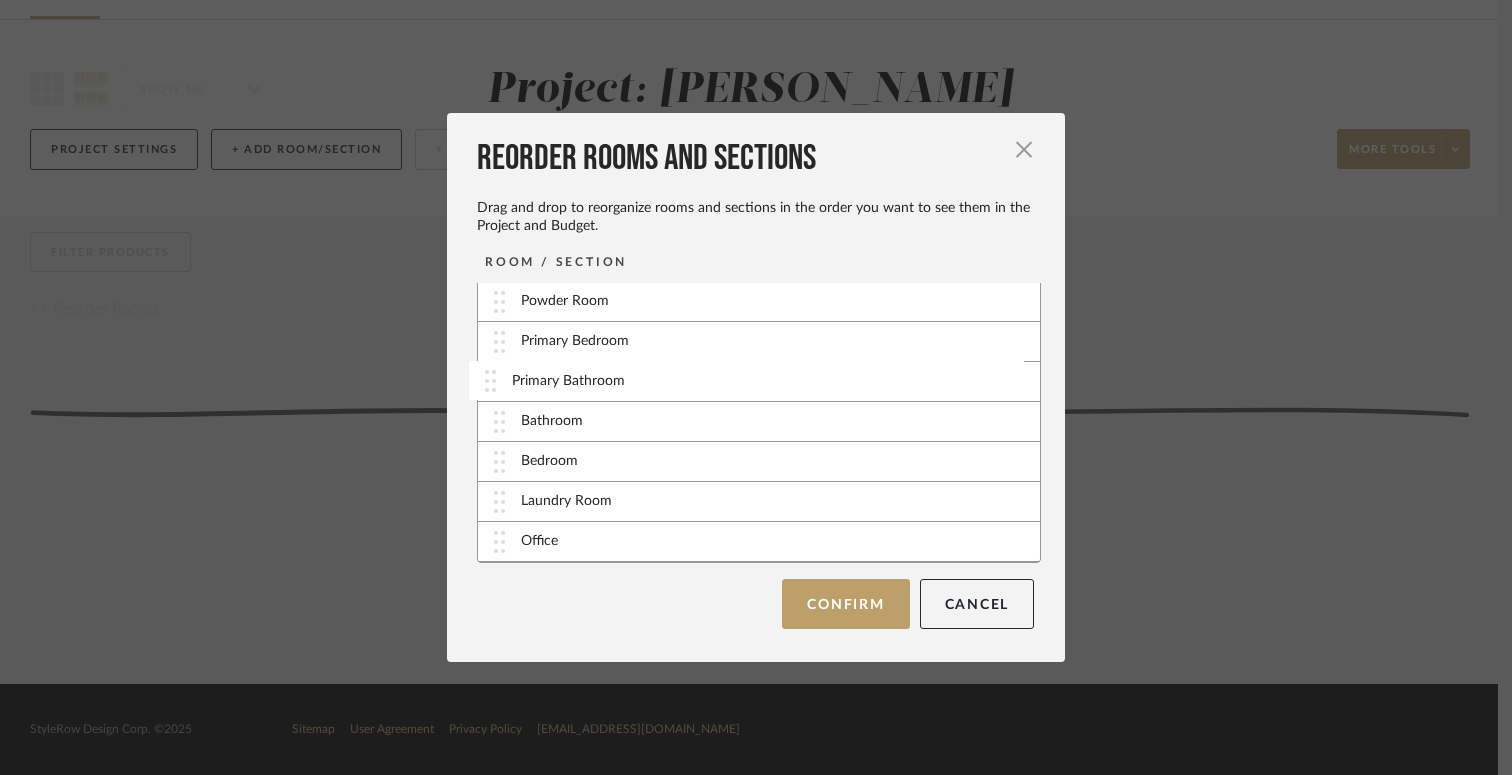 drag, startPoint x: 491, startPoint y: 546, endPoint x: 489, endPoint y: 384, distance: 162.01234 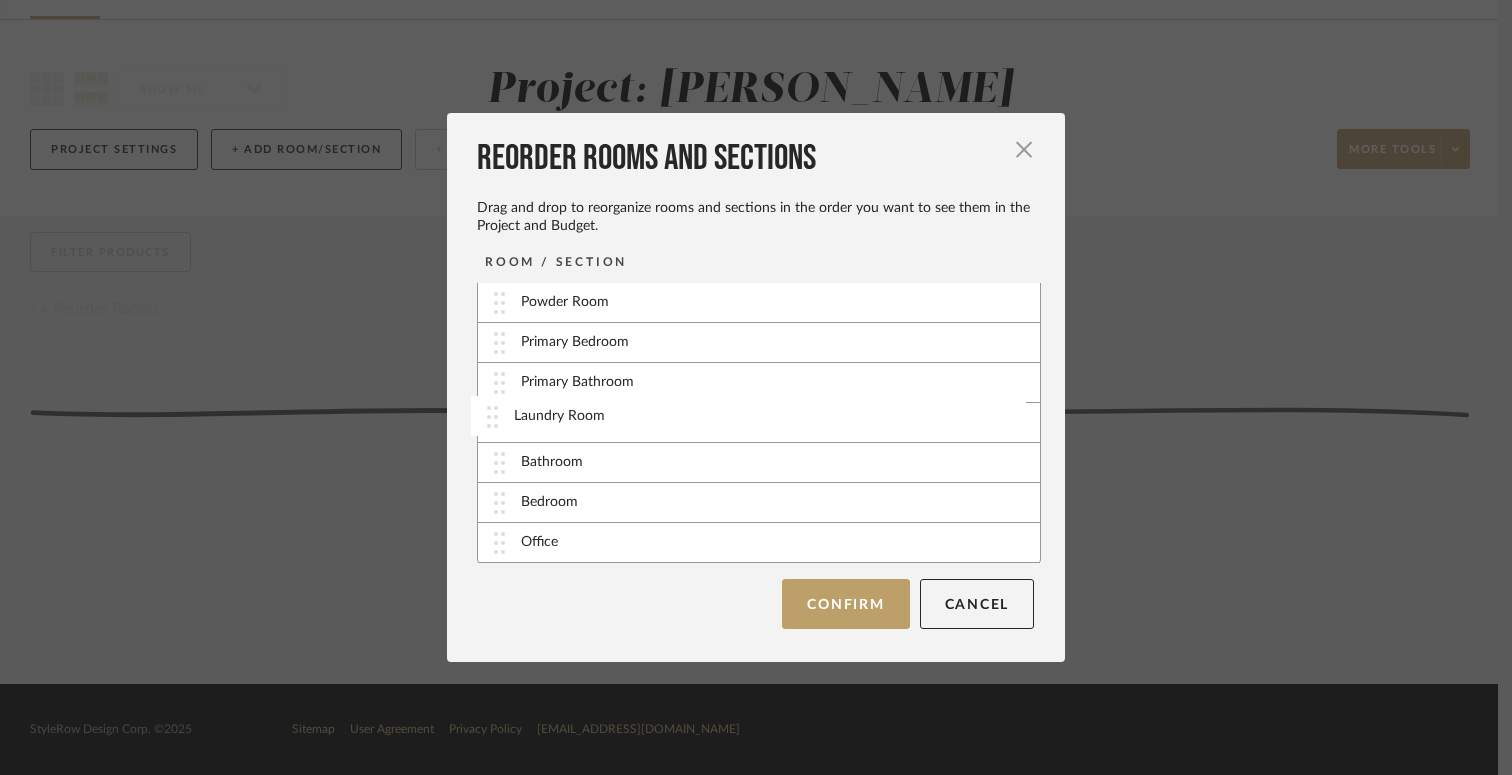 drag, startPoint x: 489, startPoint y: 505, endPoint x: 489, endPoint y: 419, distance: 86 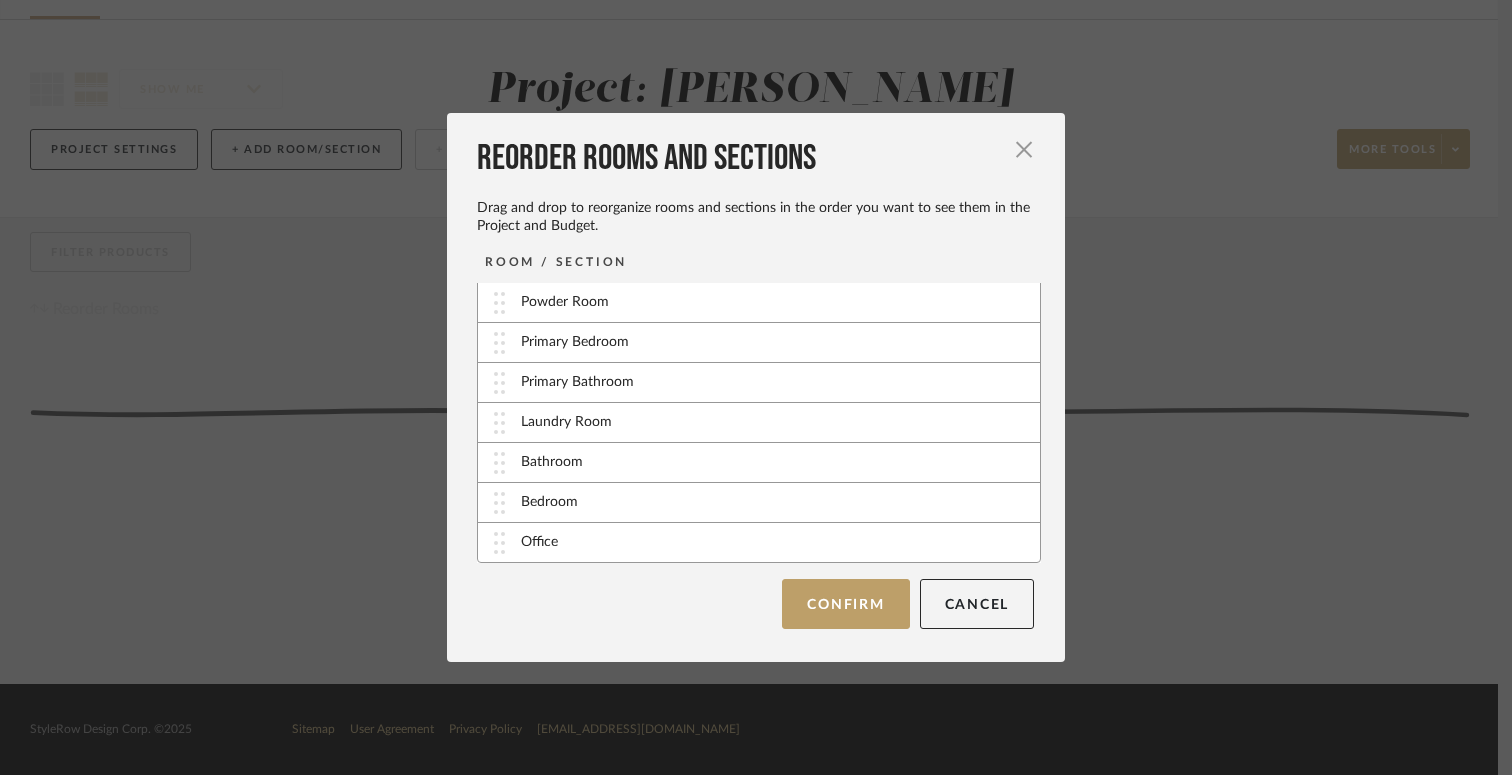 scroll, scrollTop: 0, scrollLeft: 0, axis: both 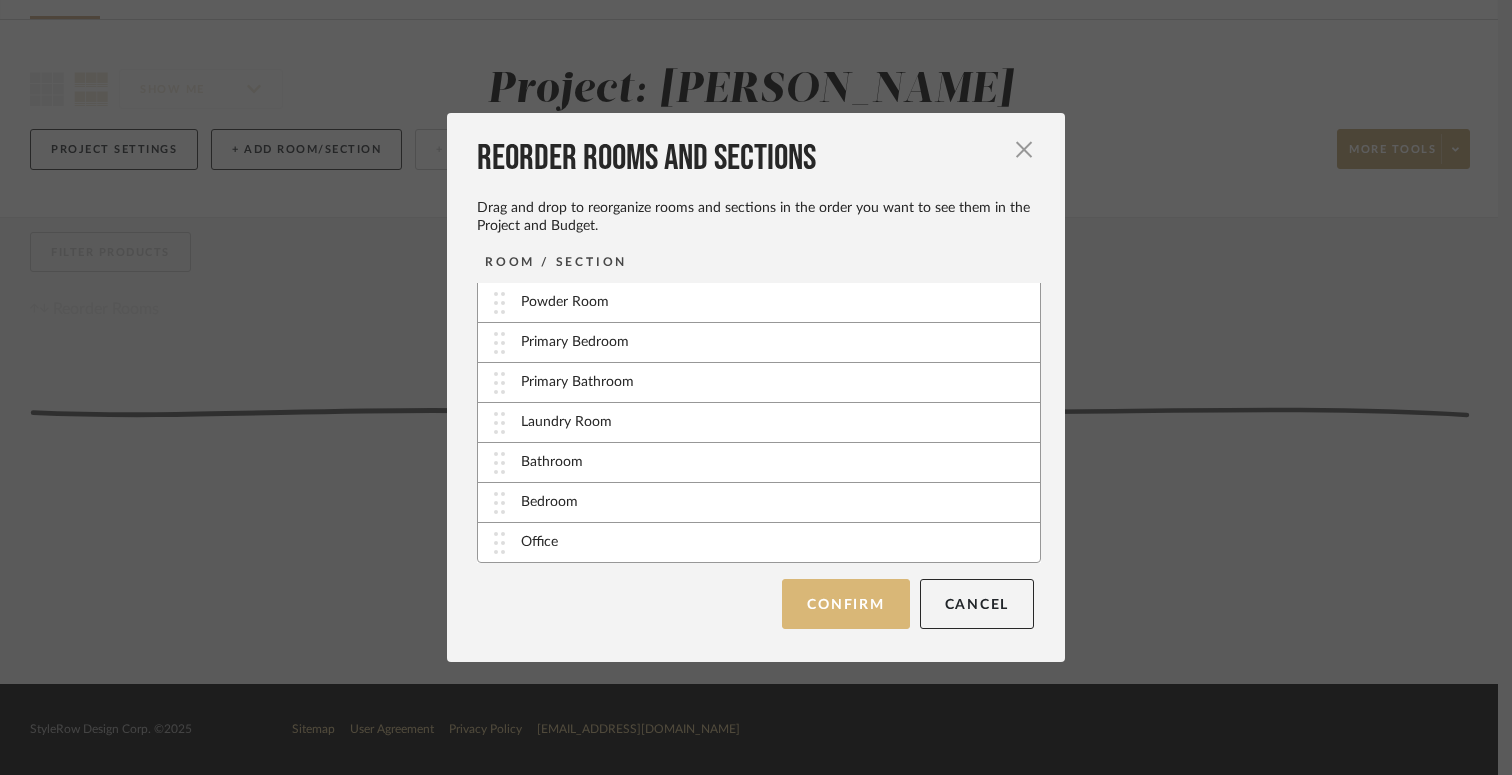 click on "Confirm" at bounding box center [845, 604] 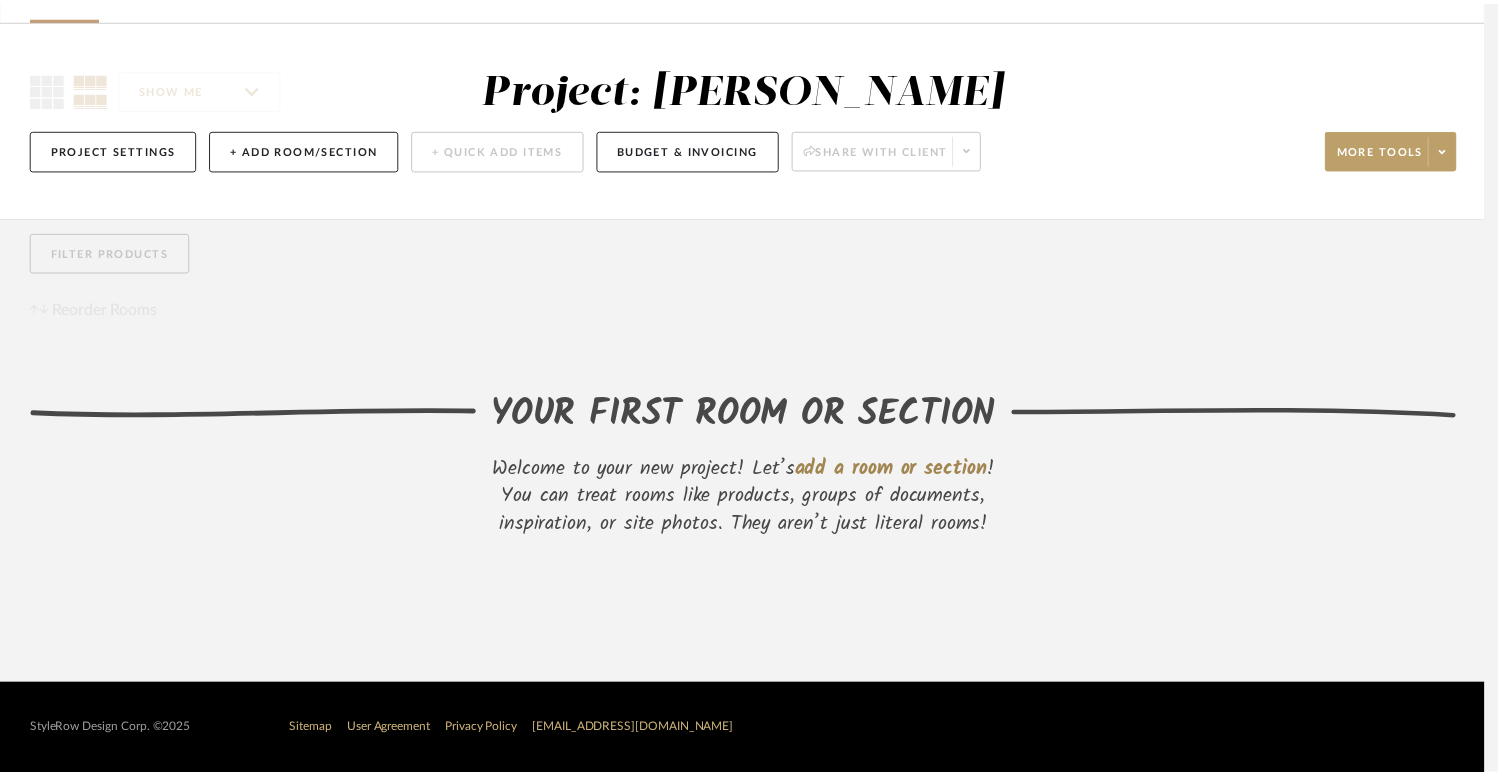 scroll, scrollTop: 124, scrollLeft: 0, axis: vertical 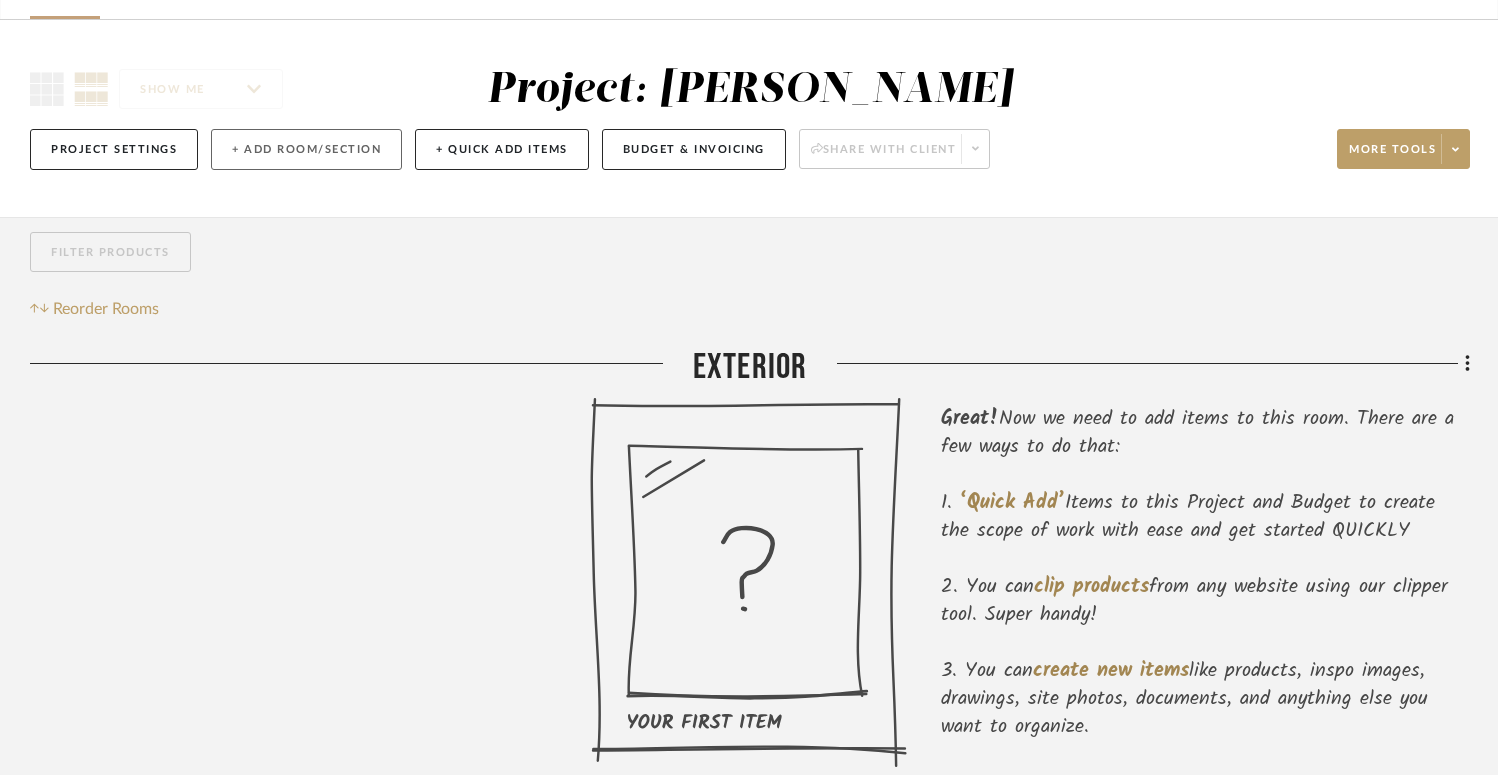 click on "+ Add Room/Section" 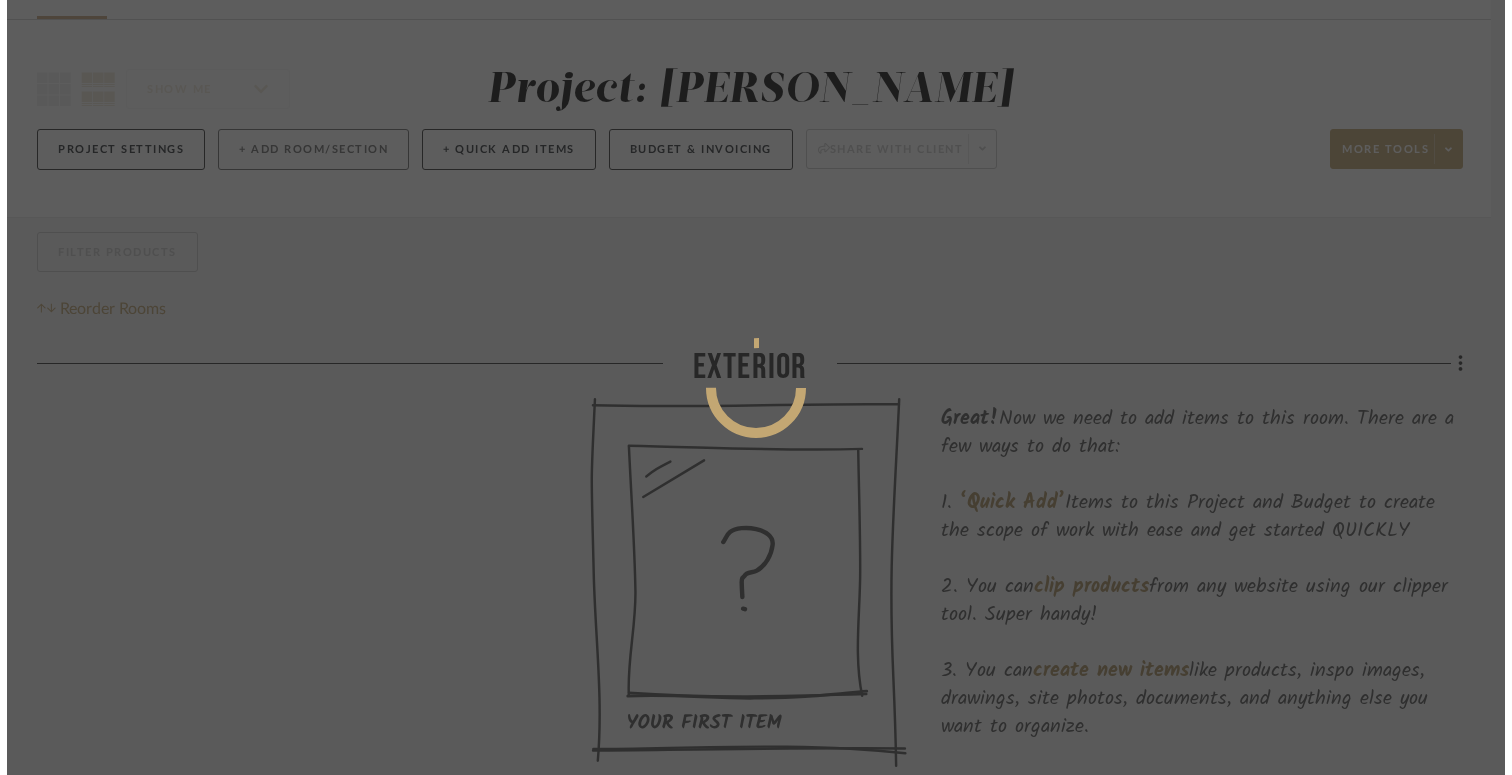 scroll, scrollTop: 0, scrollLeft: 0, axis: both 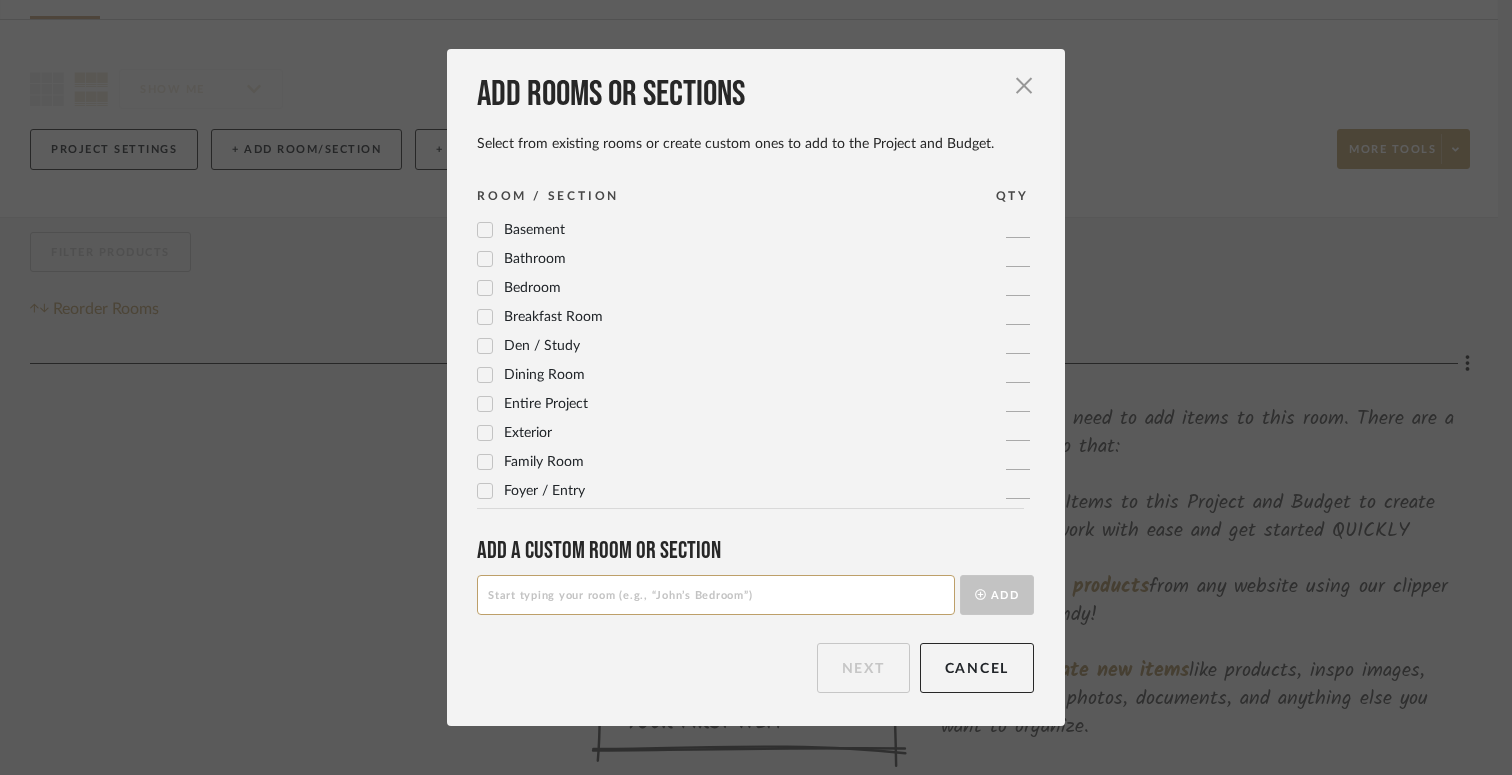 click on "Bathroom" at bounding box center (535, 259) 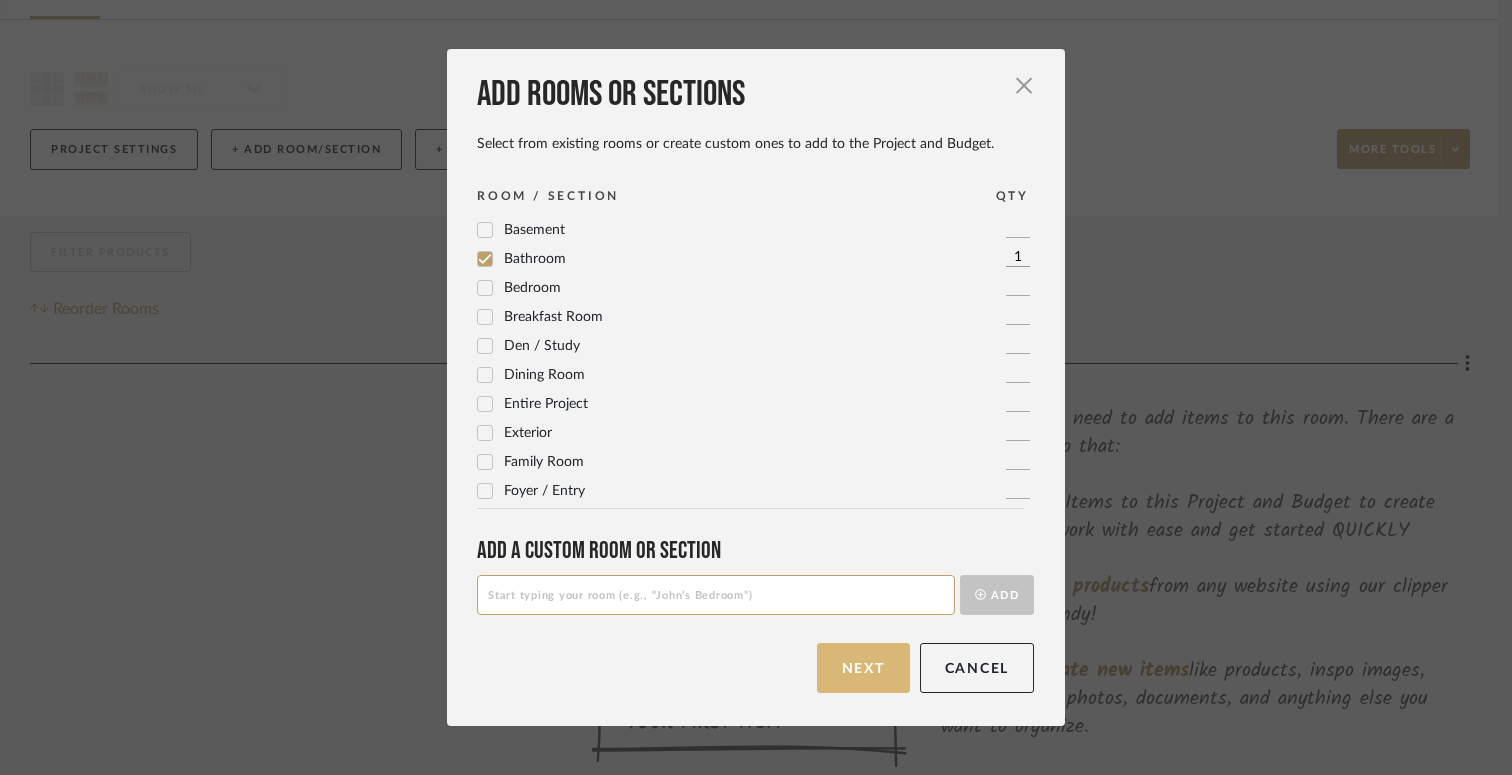 click on "Next" at bounding box center [863, 668] 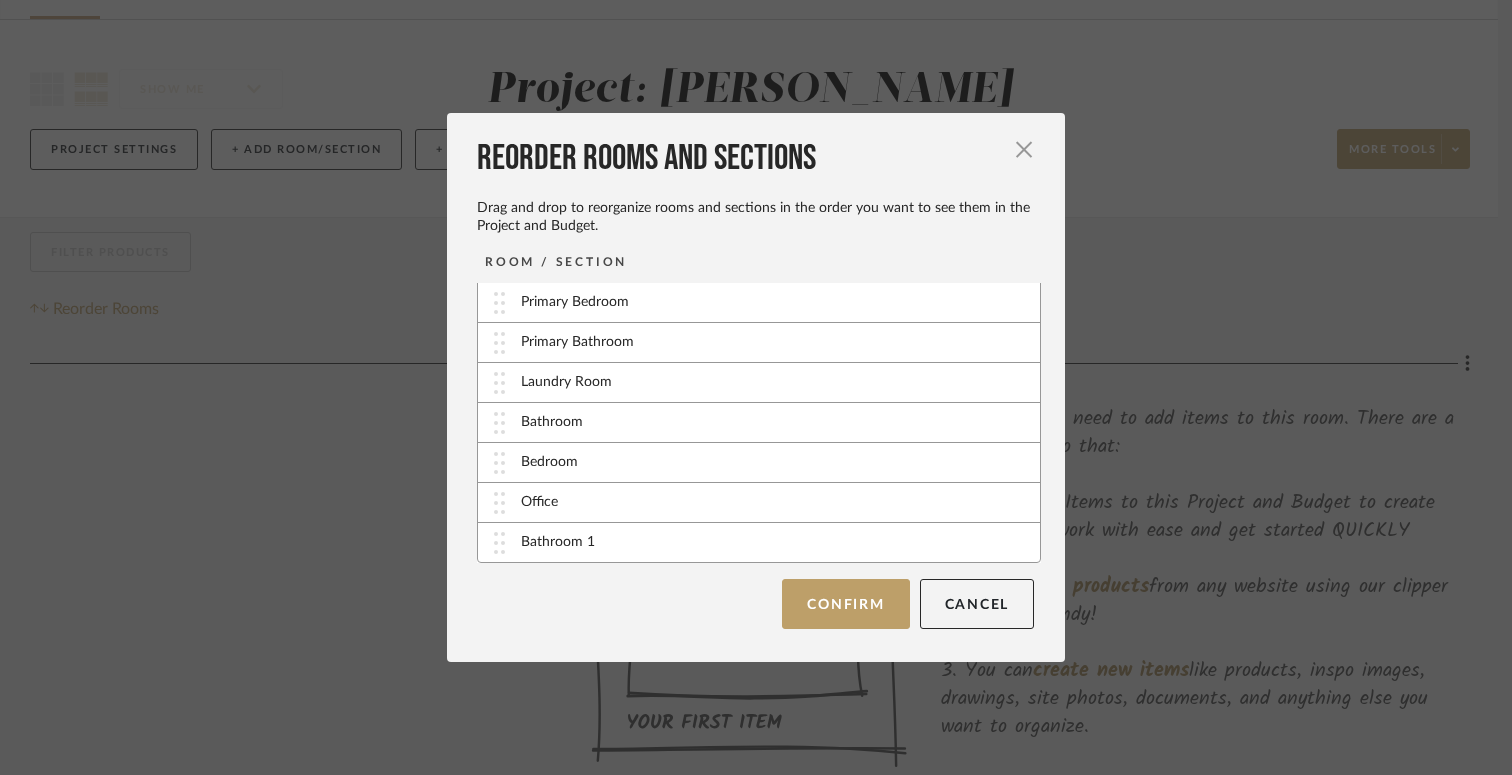 scroll, scrollTop: 361, scrollLeft: 0, axis: vertical 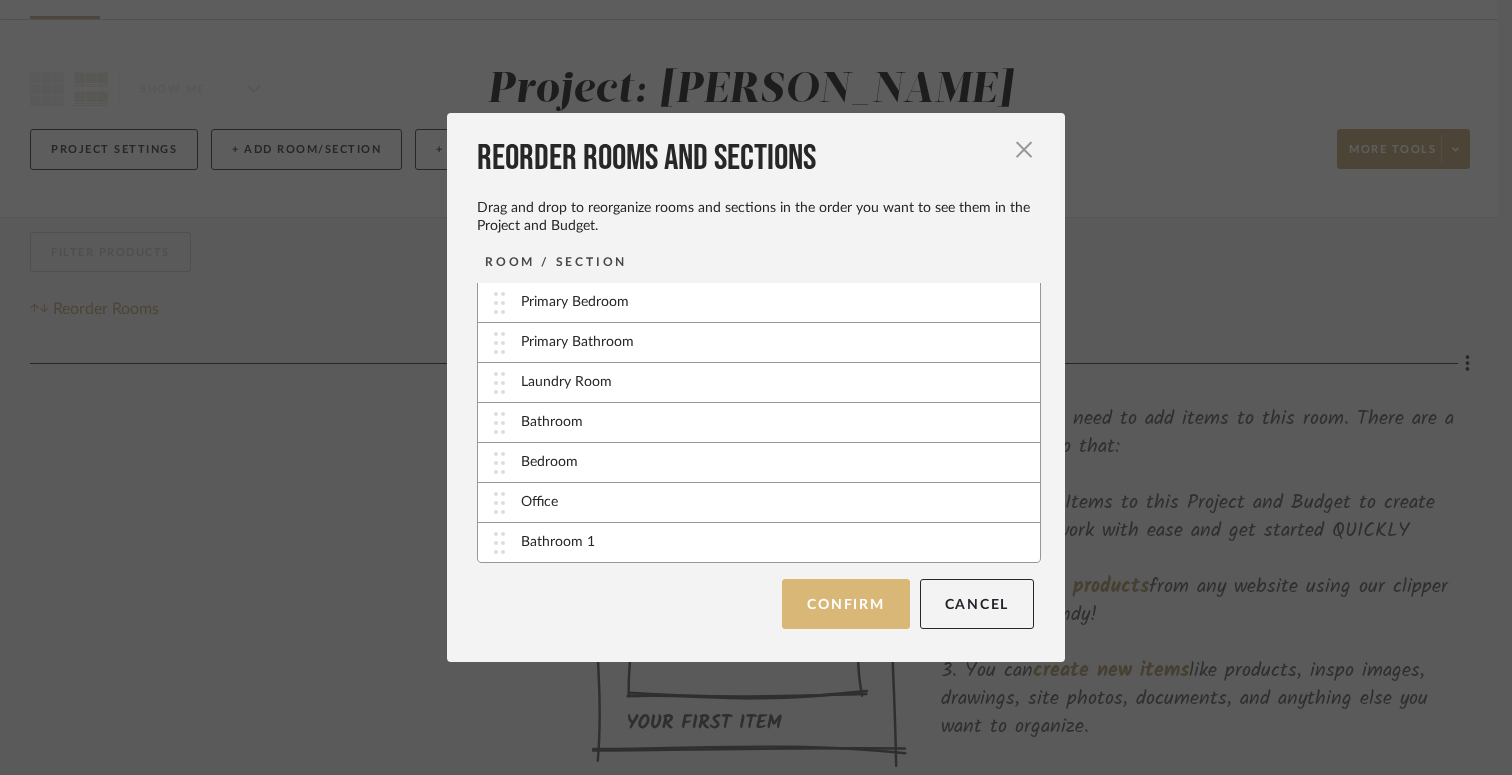 click on "Confirm" at bounding box center [845, 604] 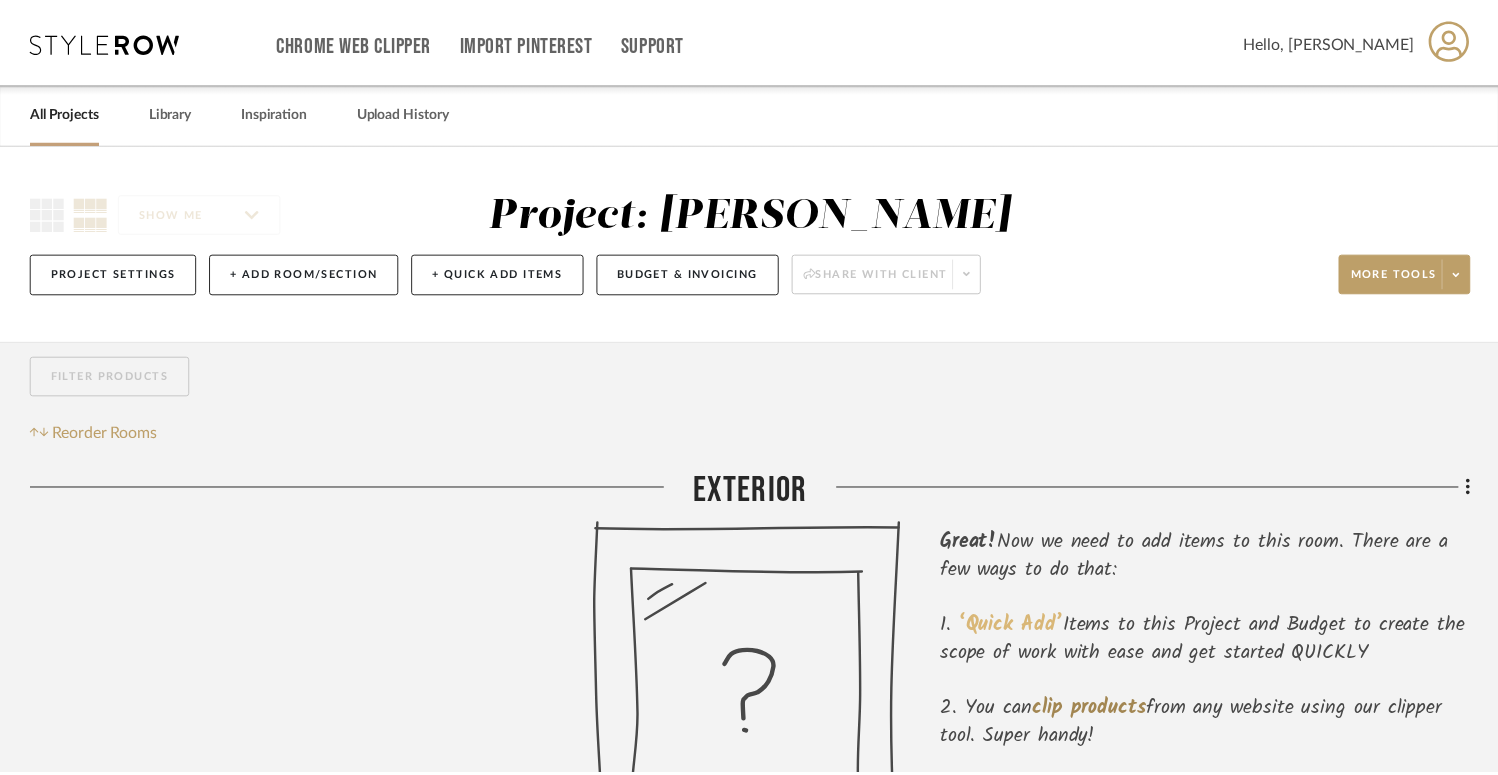 scroll, scrollTop: 124, scrollLeft: 0, axis: vertical 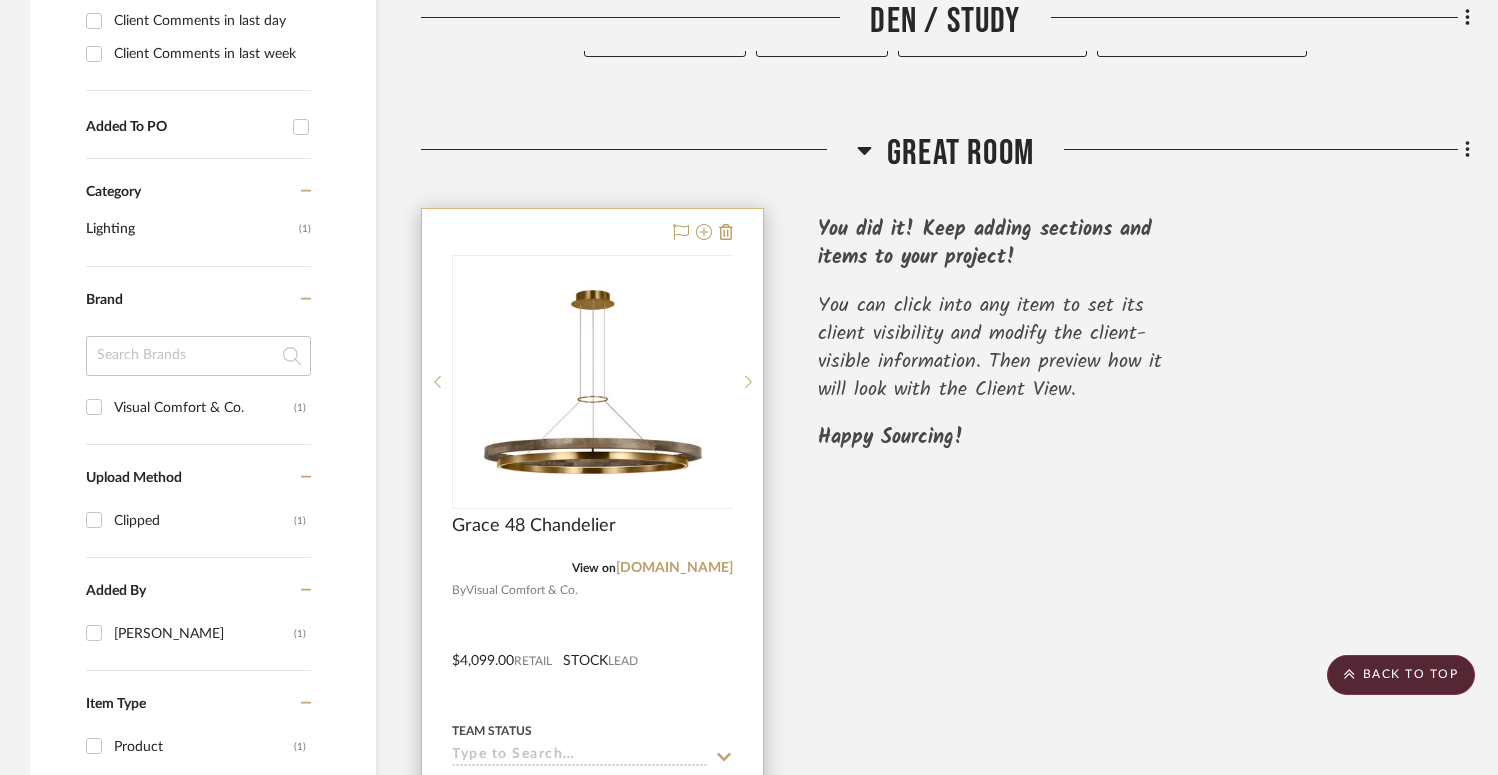 click at bounding box center (592, 382) 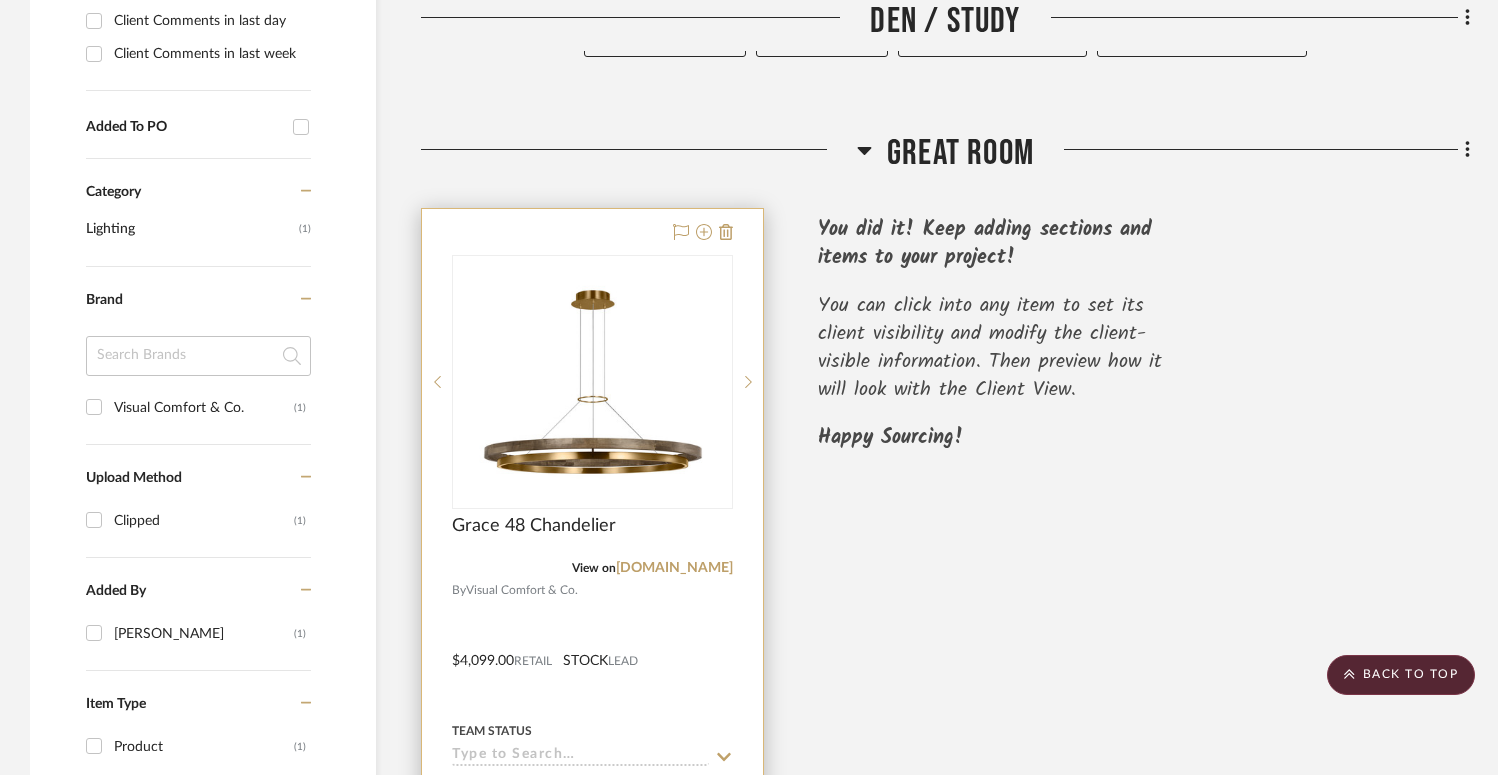 click at bounding box center (593, 382) 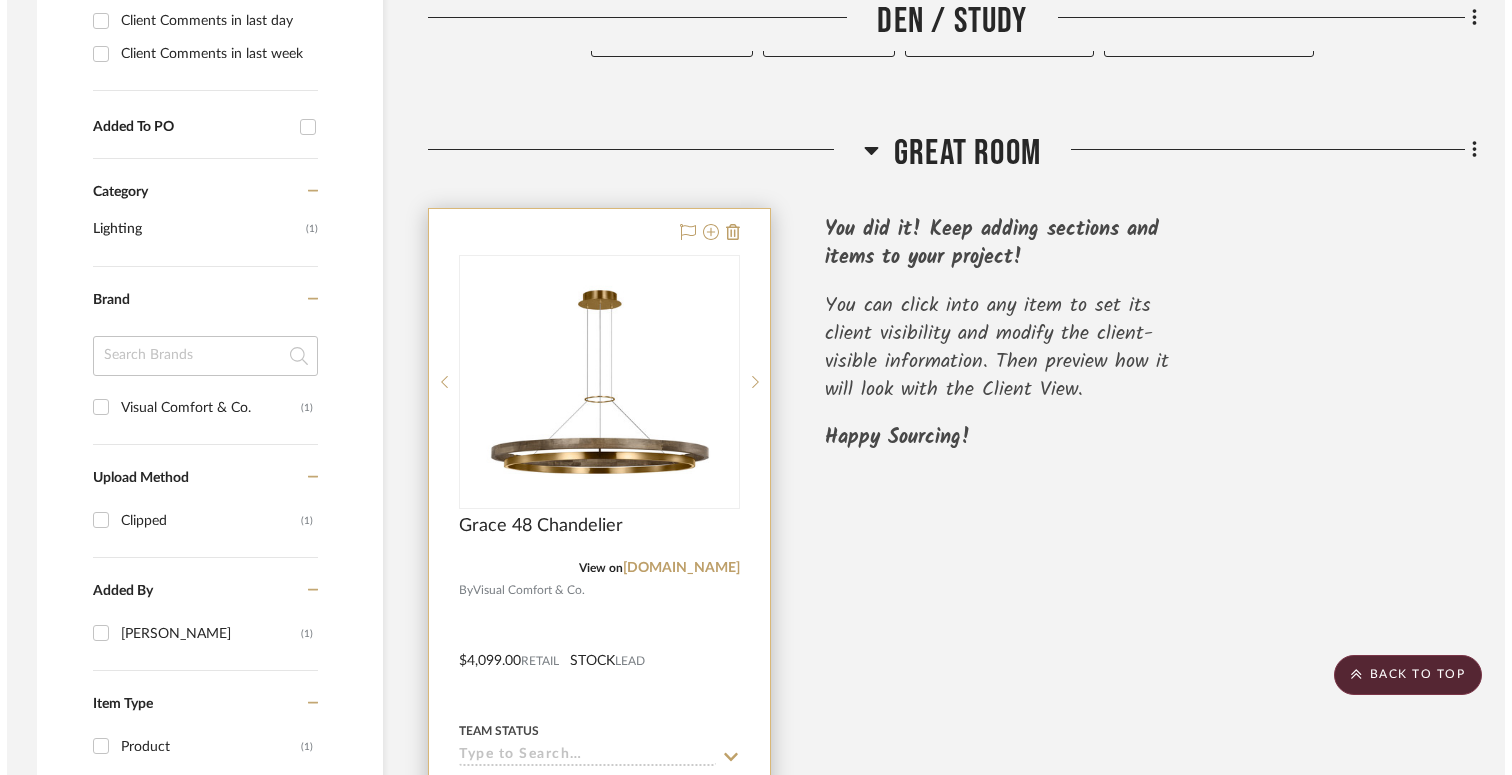 scroll, scrollTop: 0, scrollLeft: 0, axis: both 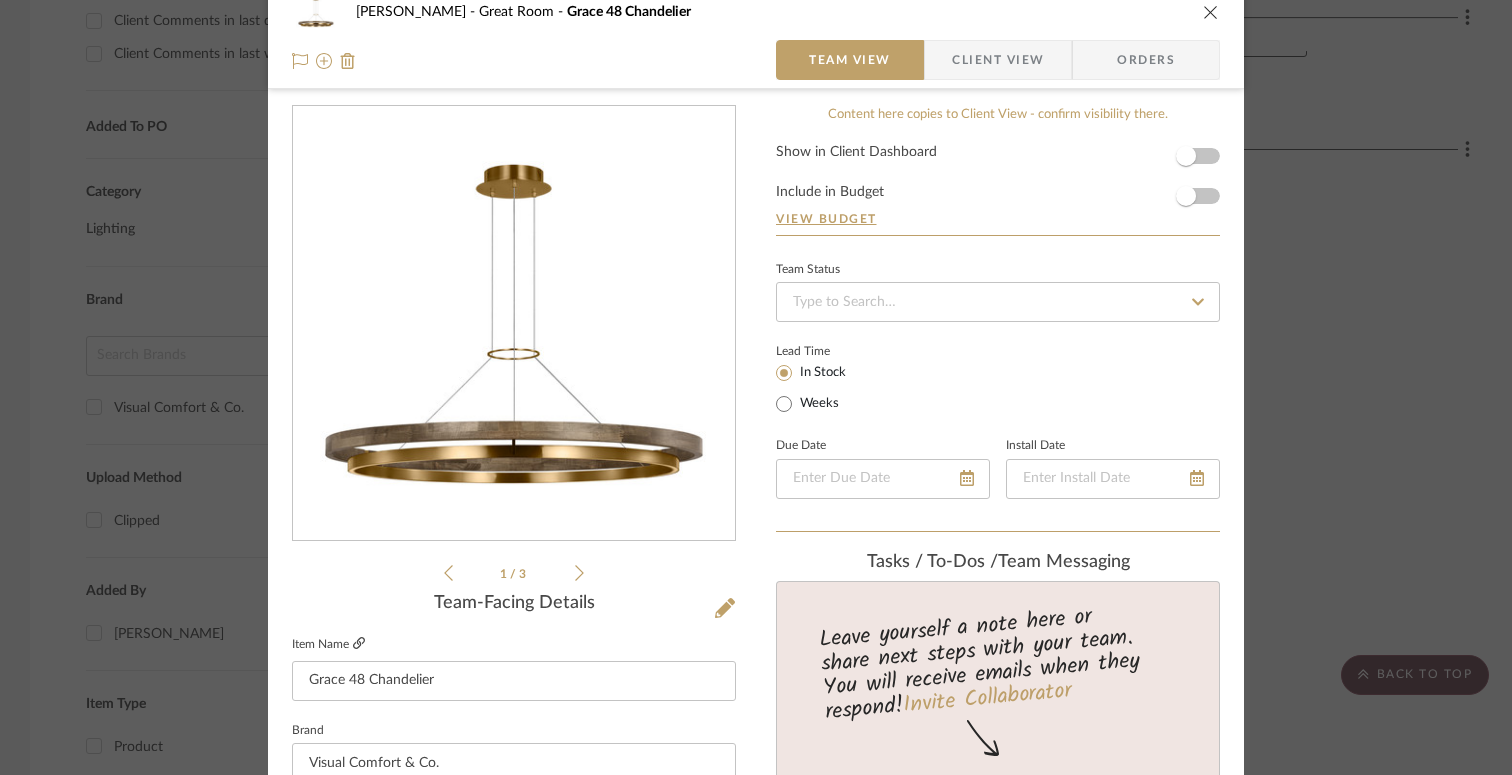 click 